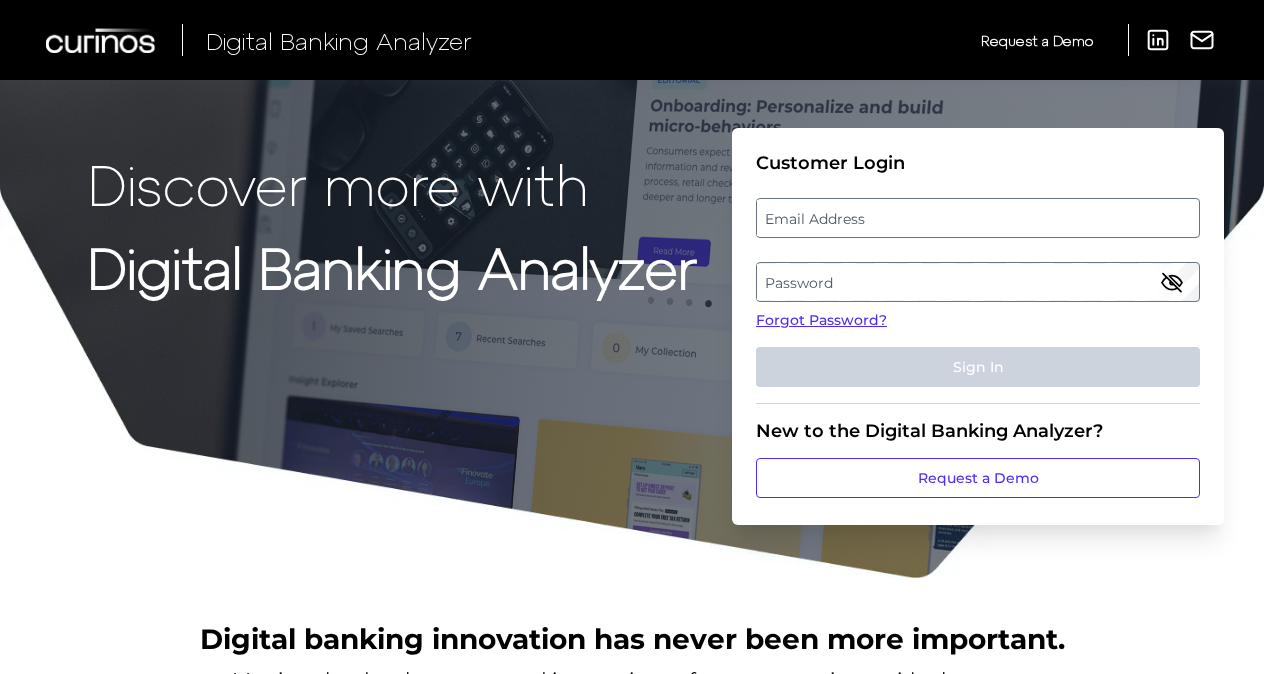 scroll, scrollTop: 0, scrollLeft: 0, axis: both 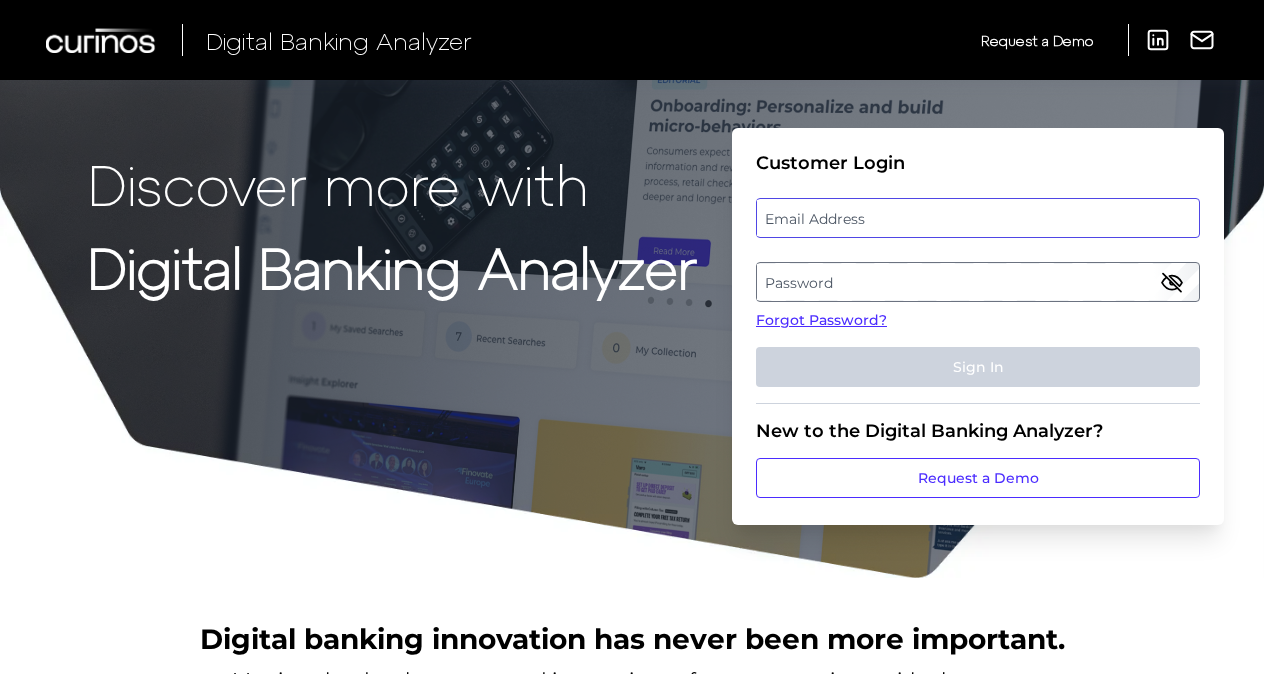 click at bounding box center (978, 218) 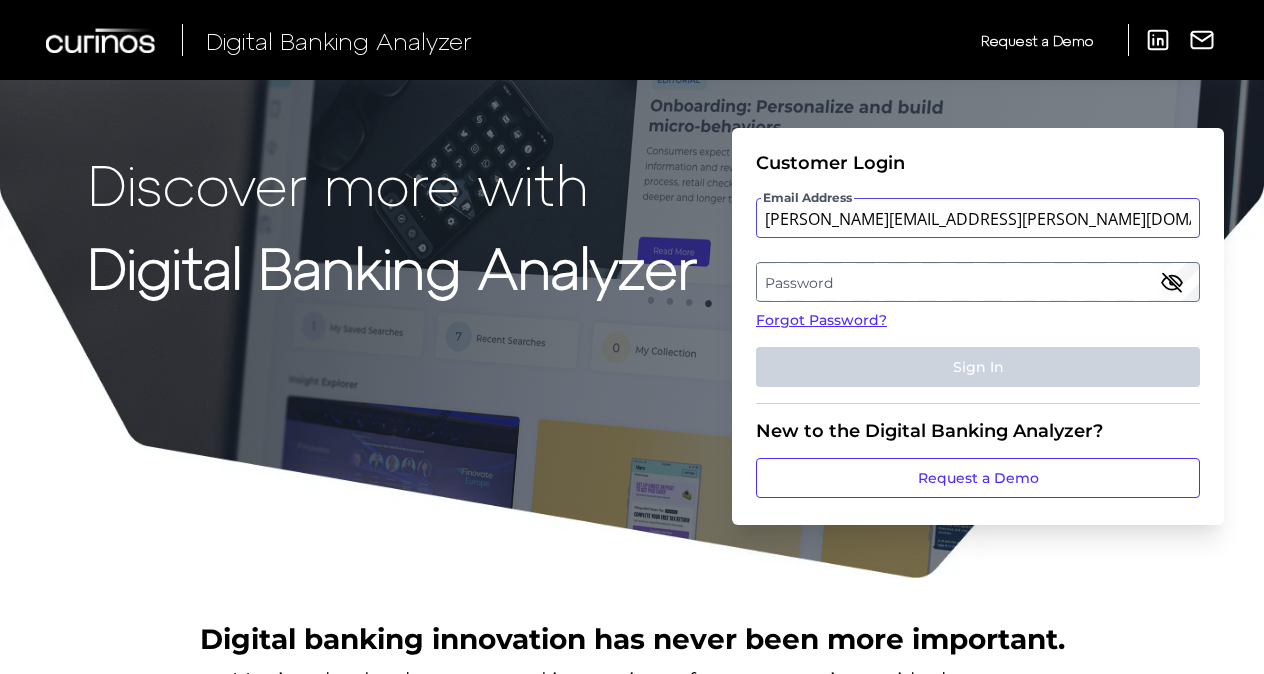 type on "[PERSON_NAME][EMAIL_ADDRESS][PERSON_NAME][DOMAIN_NAME]" 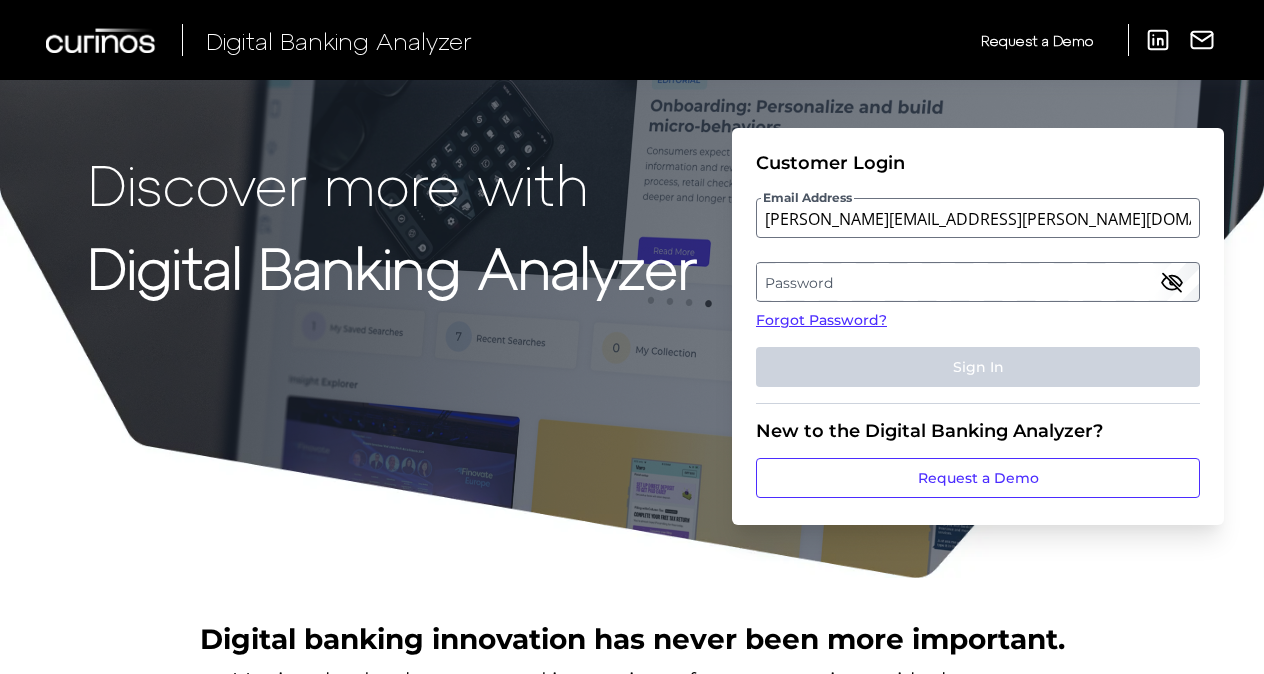click on "Password" at bounding box center (977, 282) 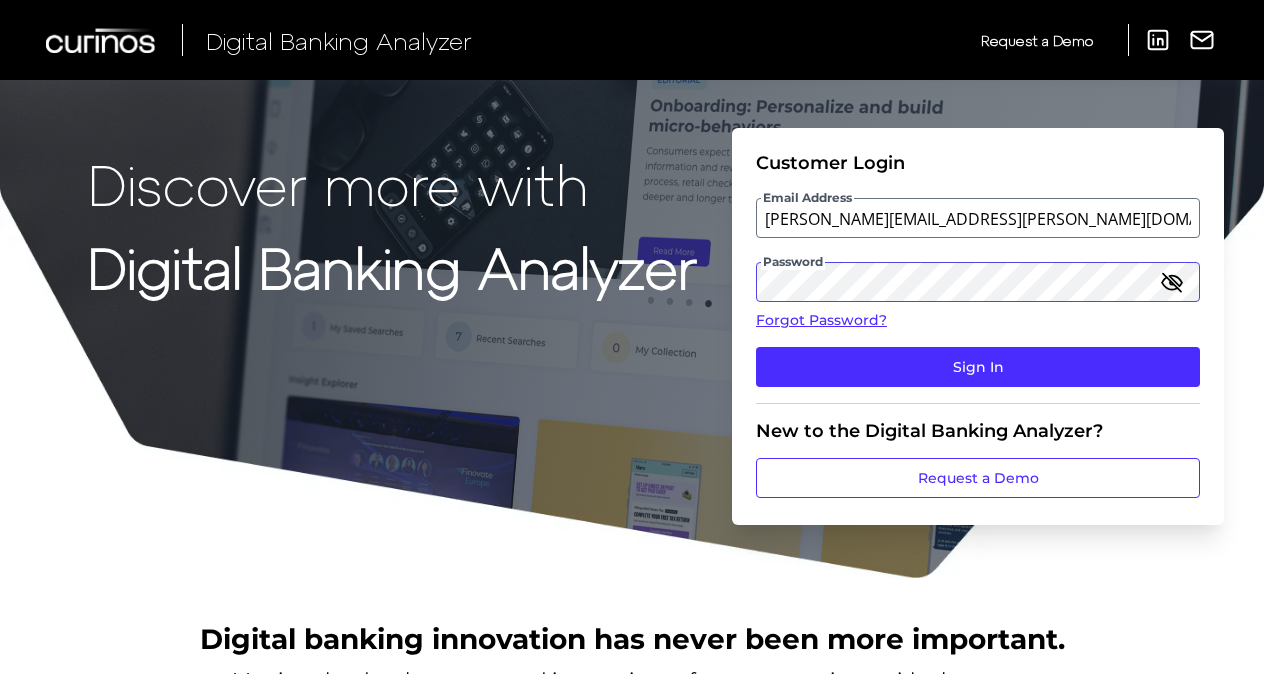 click on "Sign In" at bounding box center [978, 367] 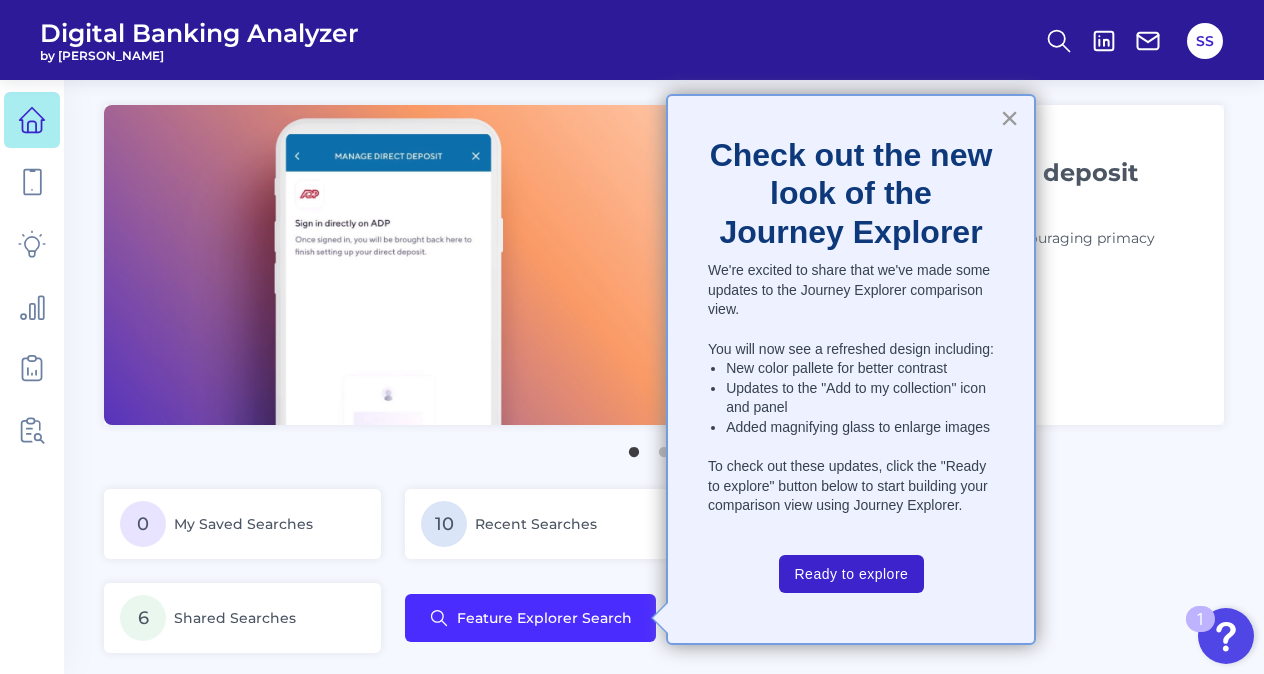 click on "×" at bounding box center [1009, 118] 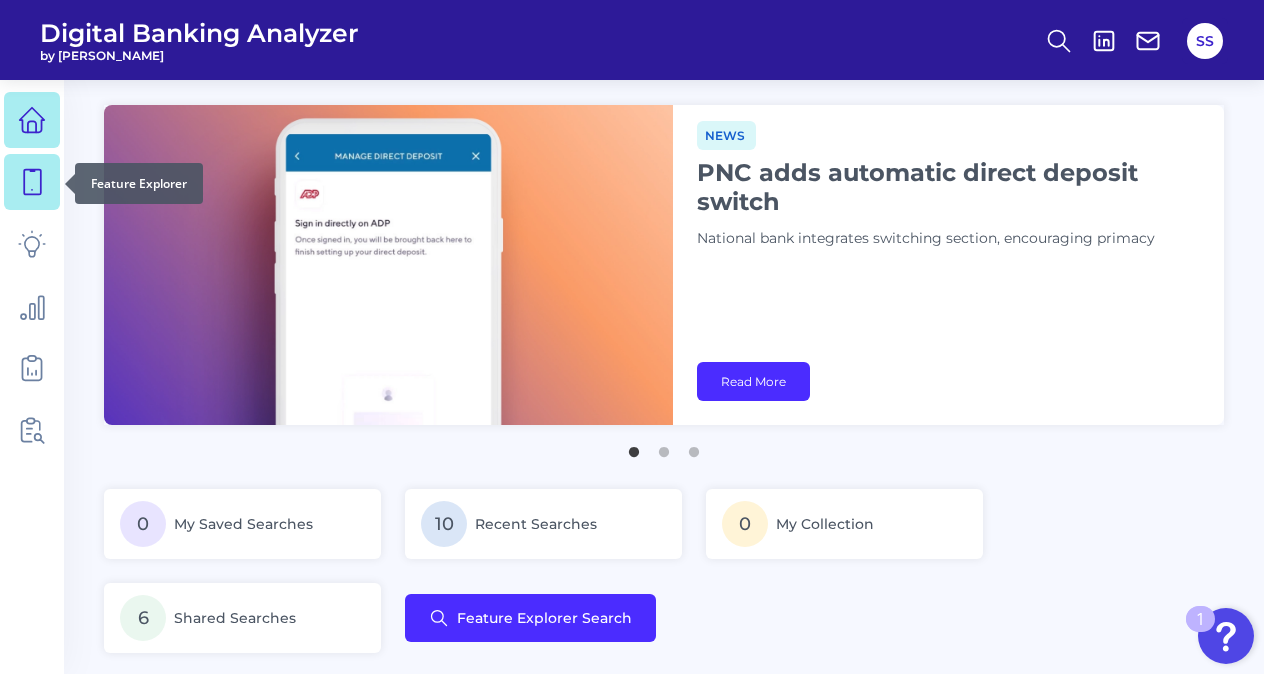 click 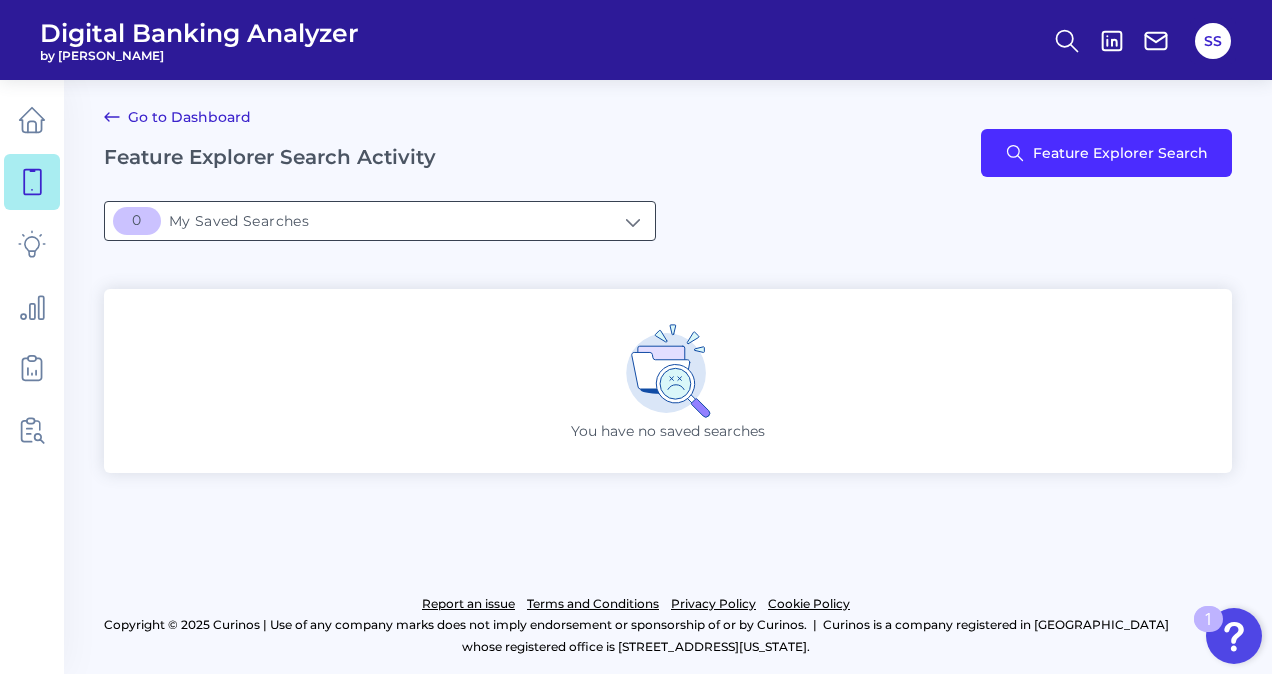 click on "[object Object]My Saved Searches" at bounding box center [380, 221] 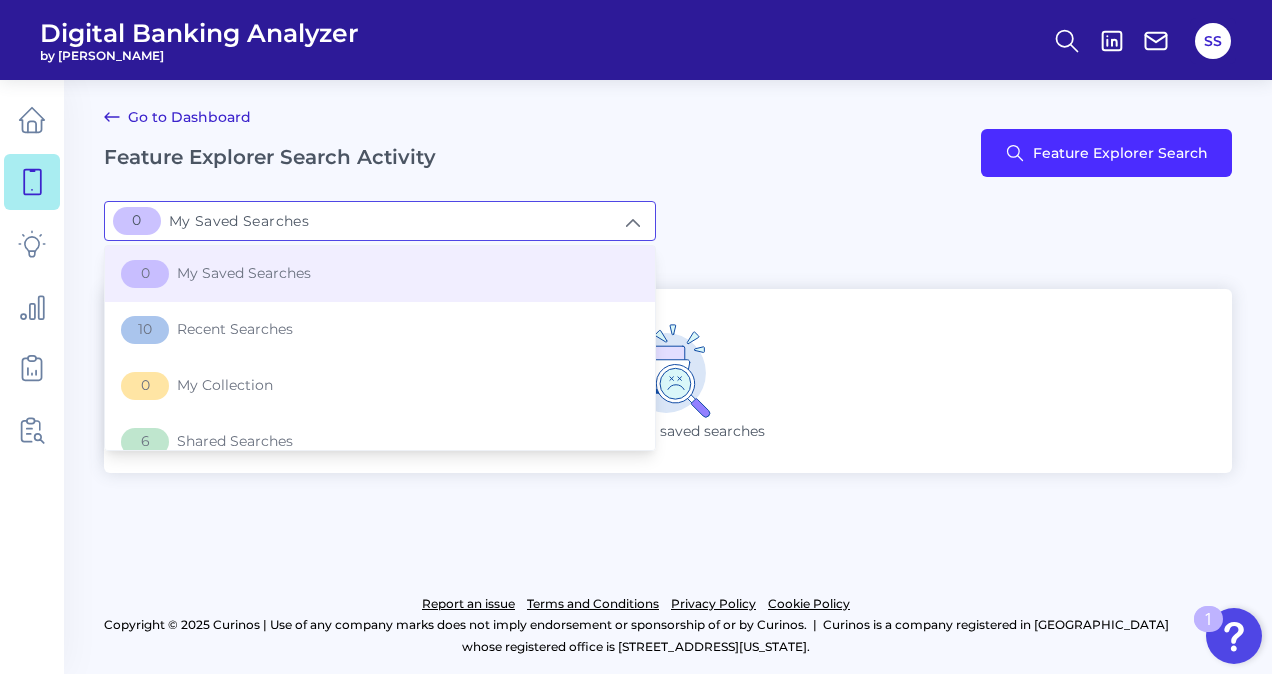 click on "[object Object]My Saved Searches" at bounding box center (380, 221) 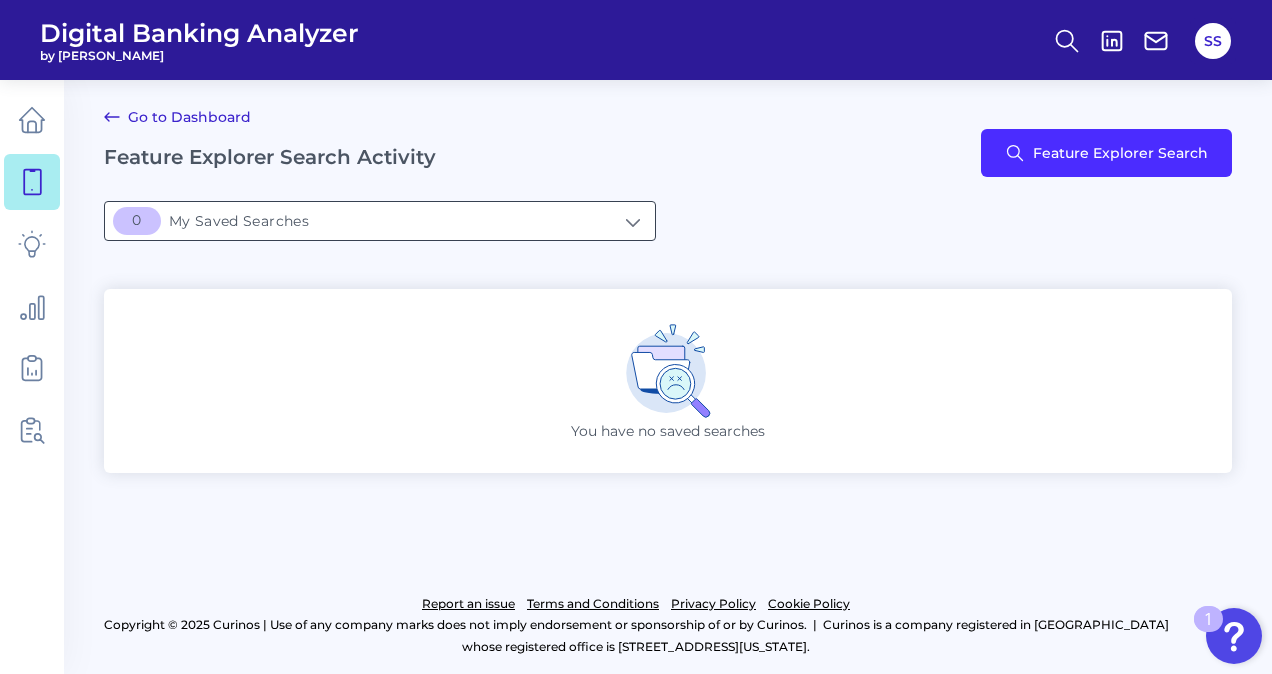 click on "[object Object]My Saved Searches" at bounding box center (380, 221) 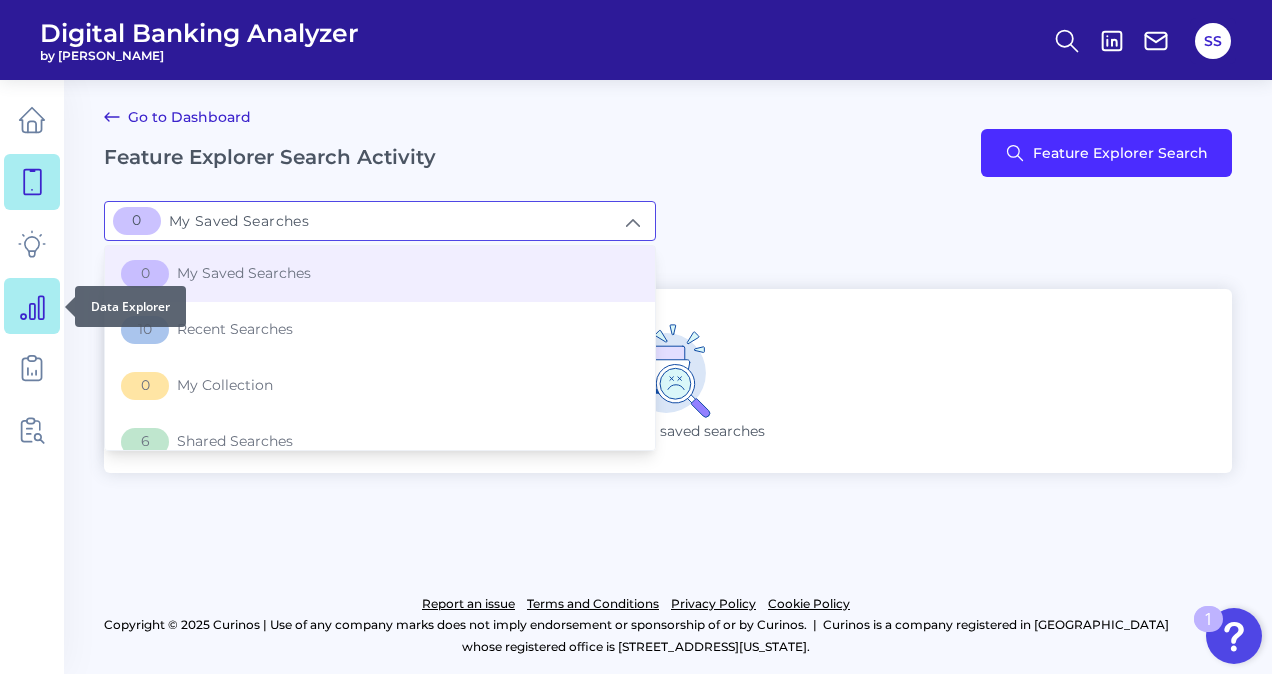 click at bounding box center (32, 306) 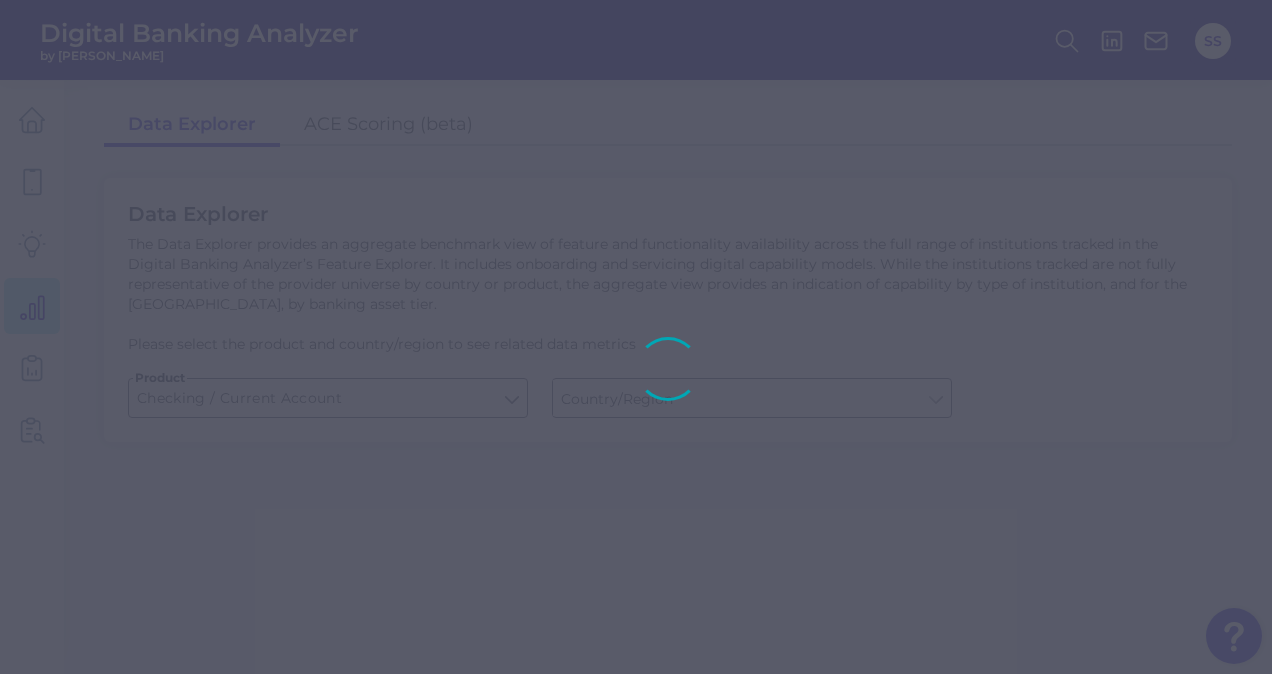 type on "[GEOGRAPHIC_DATA]" 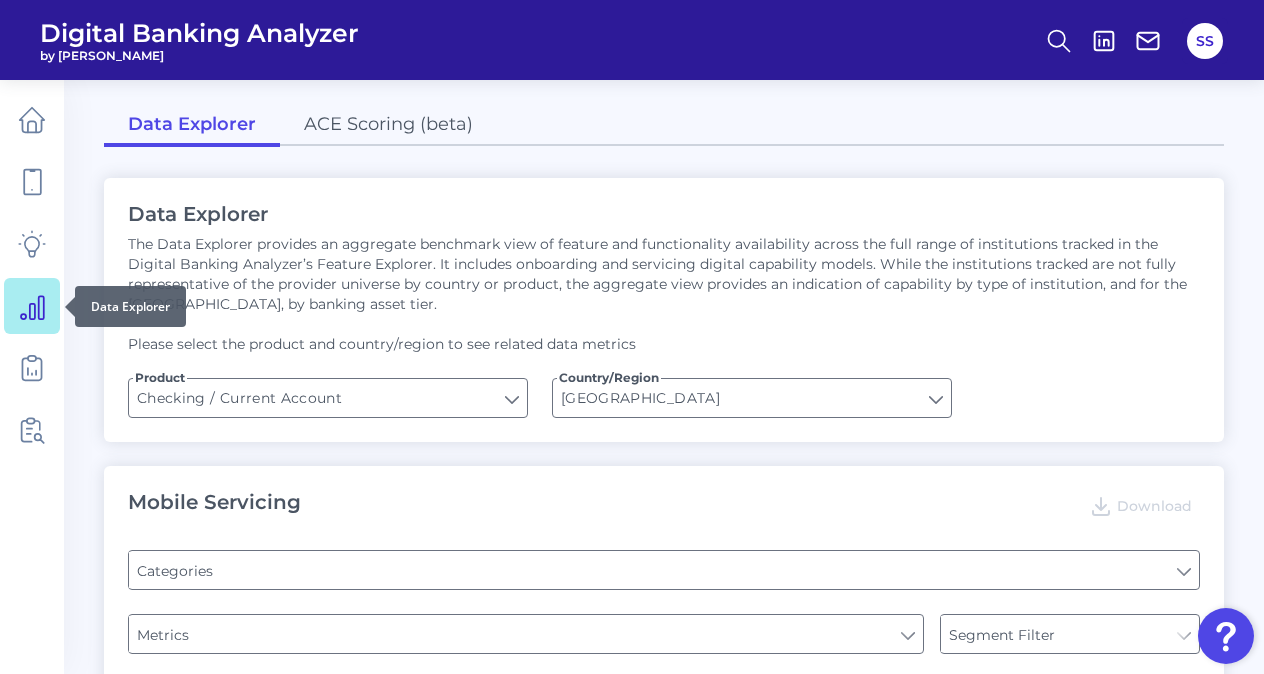 type on "Type of Institution" 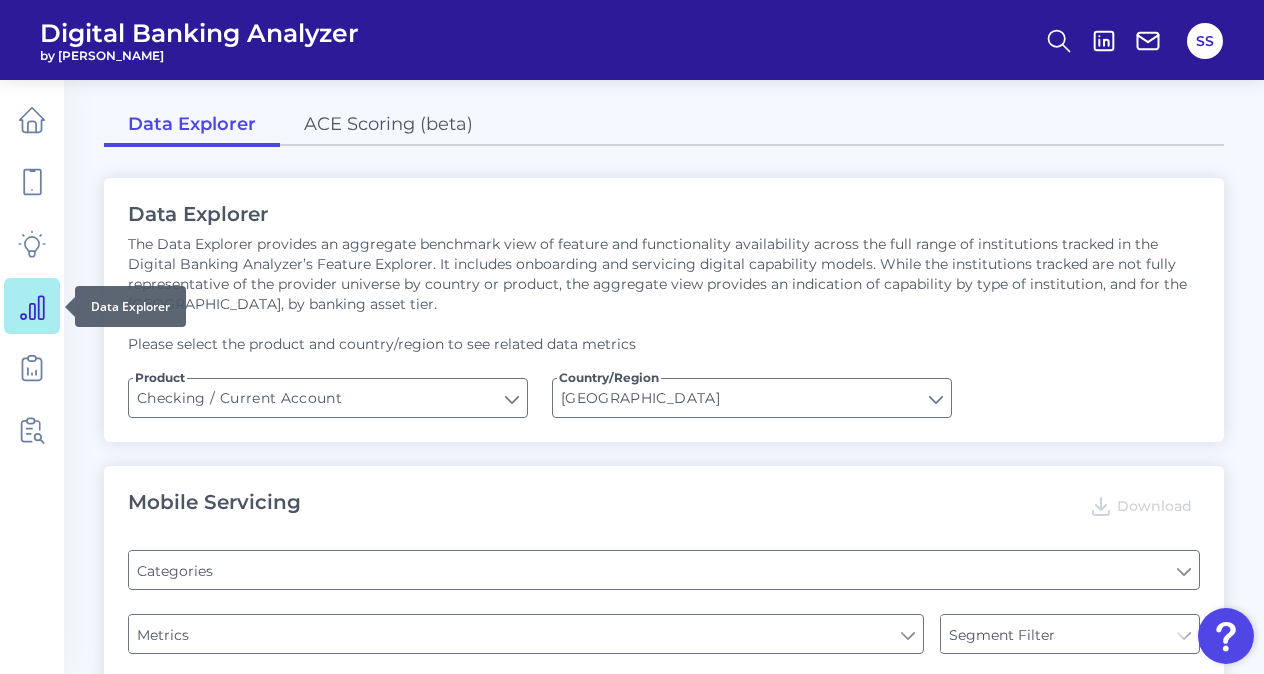 type on "Type of Institution" 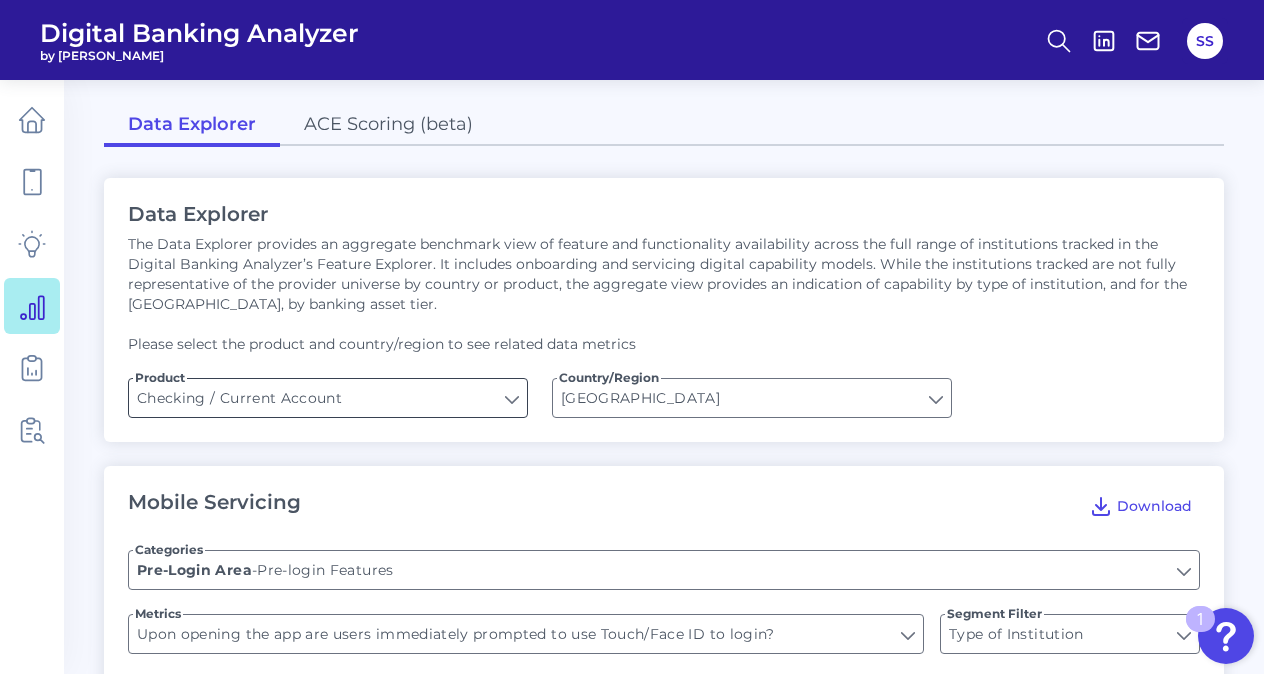 click on "Checking / Current Account" at bounding box center [328, 398] 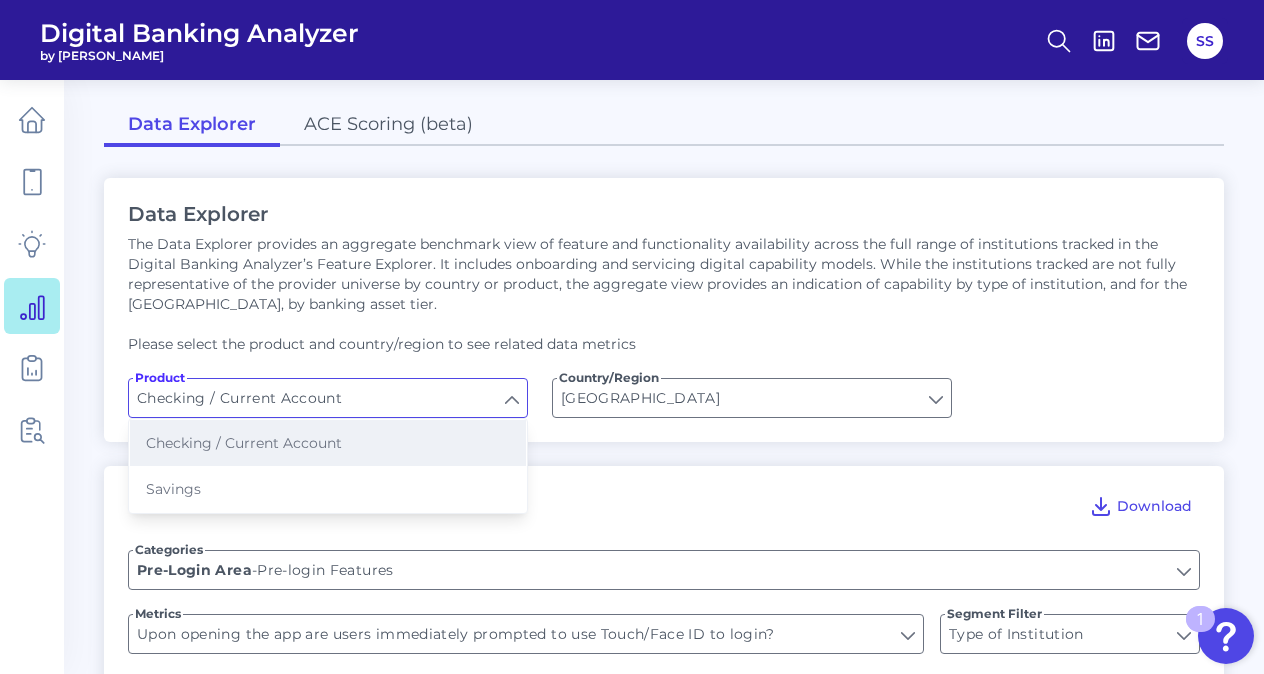 click on "Checking / Current Account" at bounding box center (328, 443) 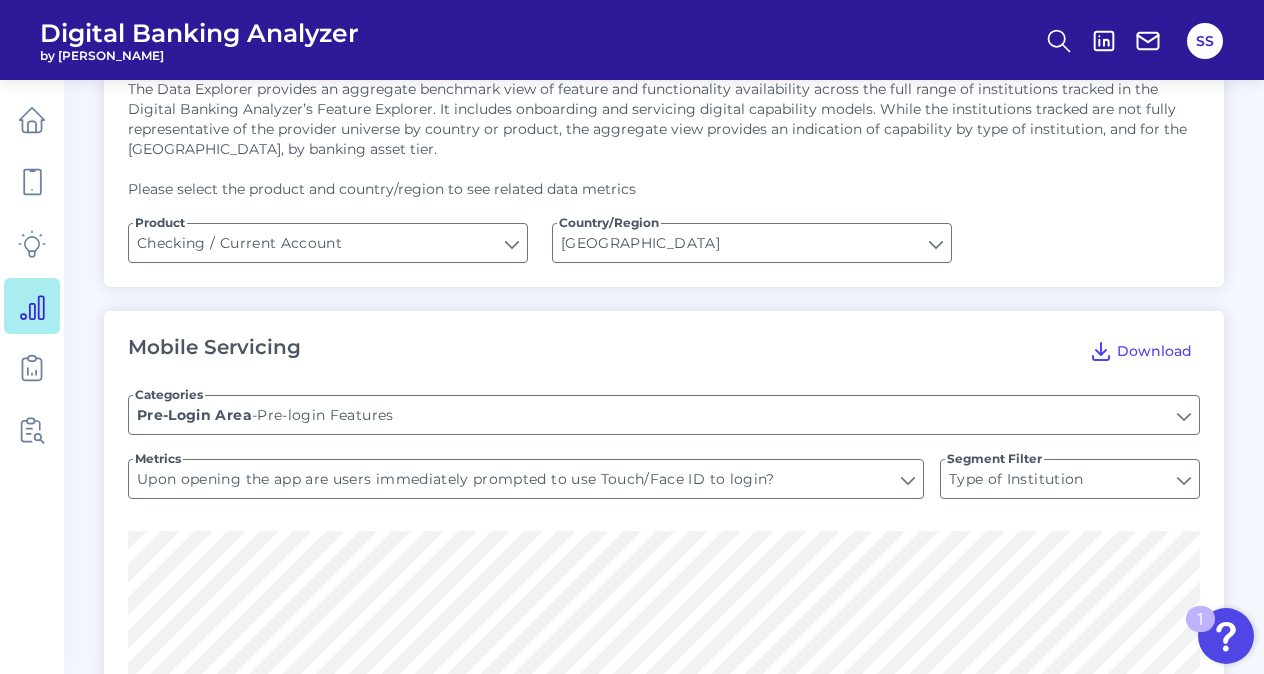 scroll, scrollTop: 156, scrollLeft: 0, axis: vertical 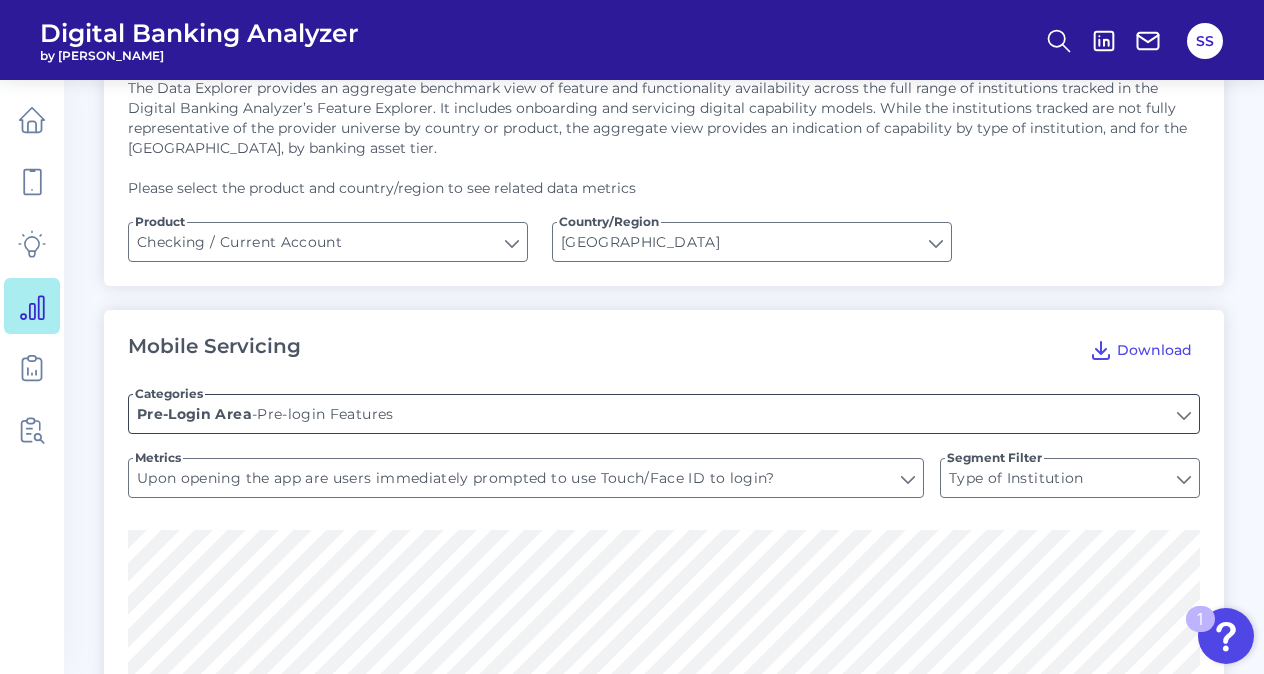 click on "Pre-login Features" at bounding box center [664, 414] 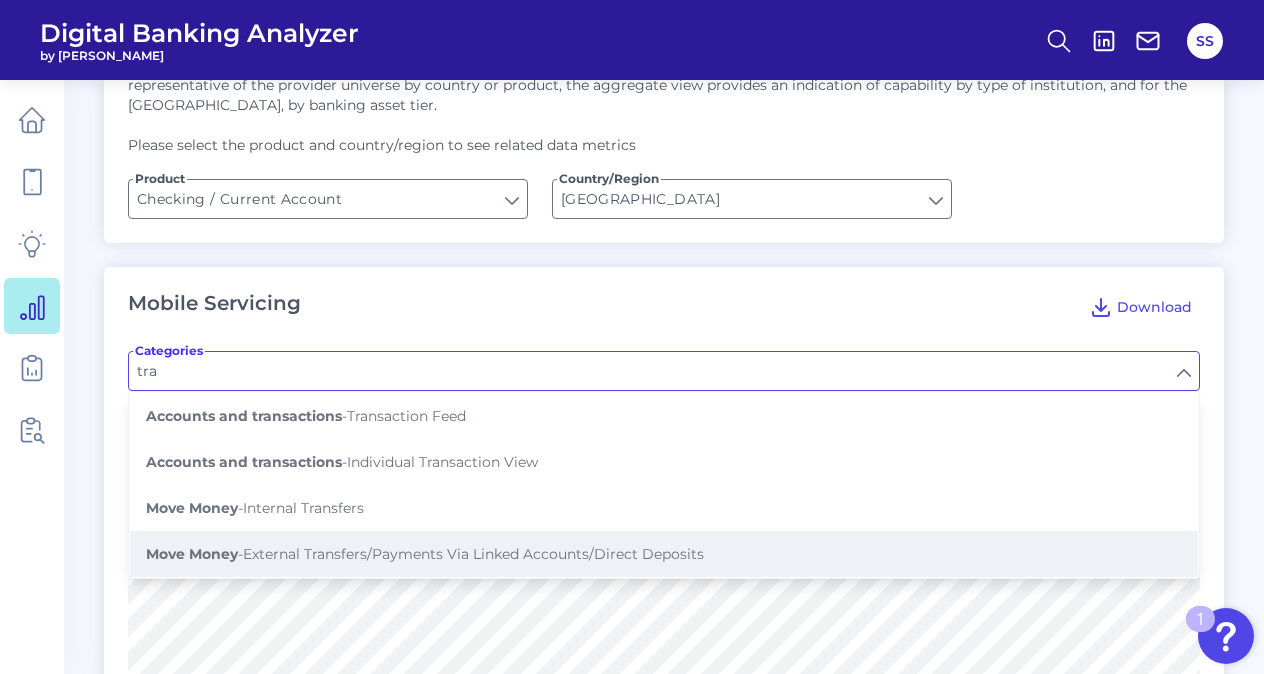 scroll, scrollTop: 200, scrollLeft: 0, axis: vertical 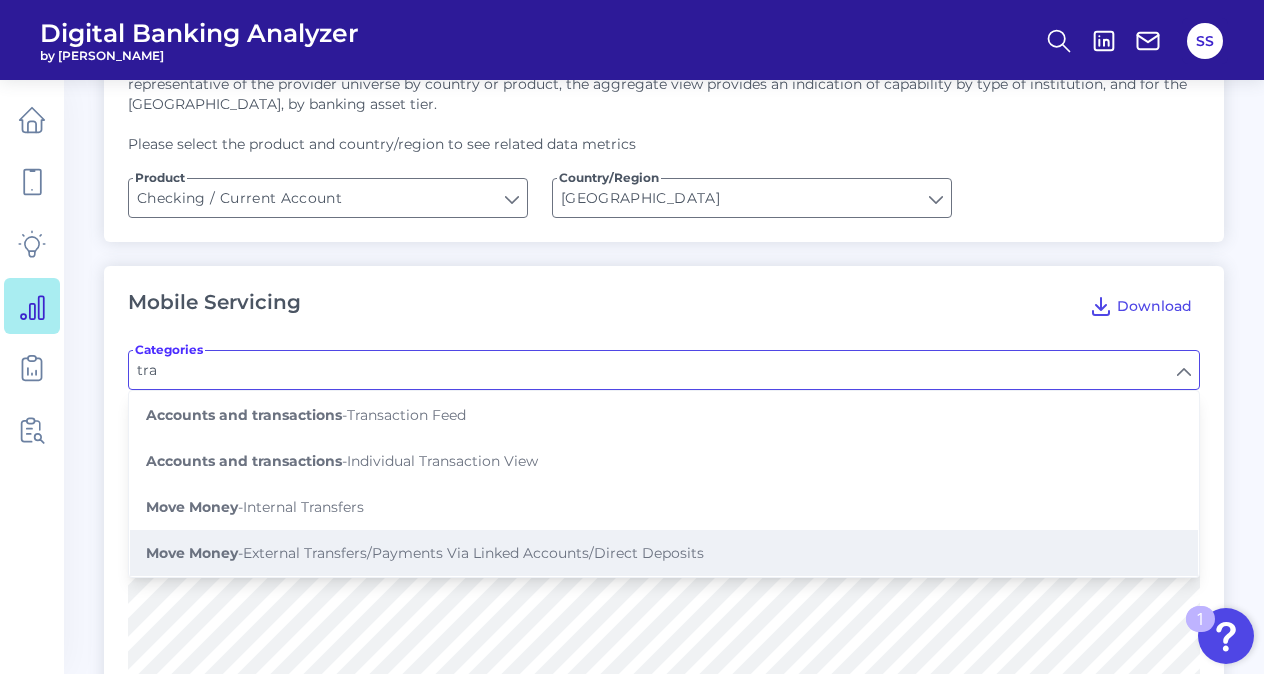click on "Move Money  -  External Transfers/Payments Via Linked Accounts/Direct Deposits" at bounding box center [425, 553] 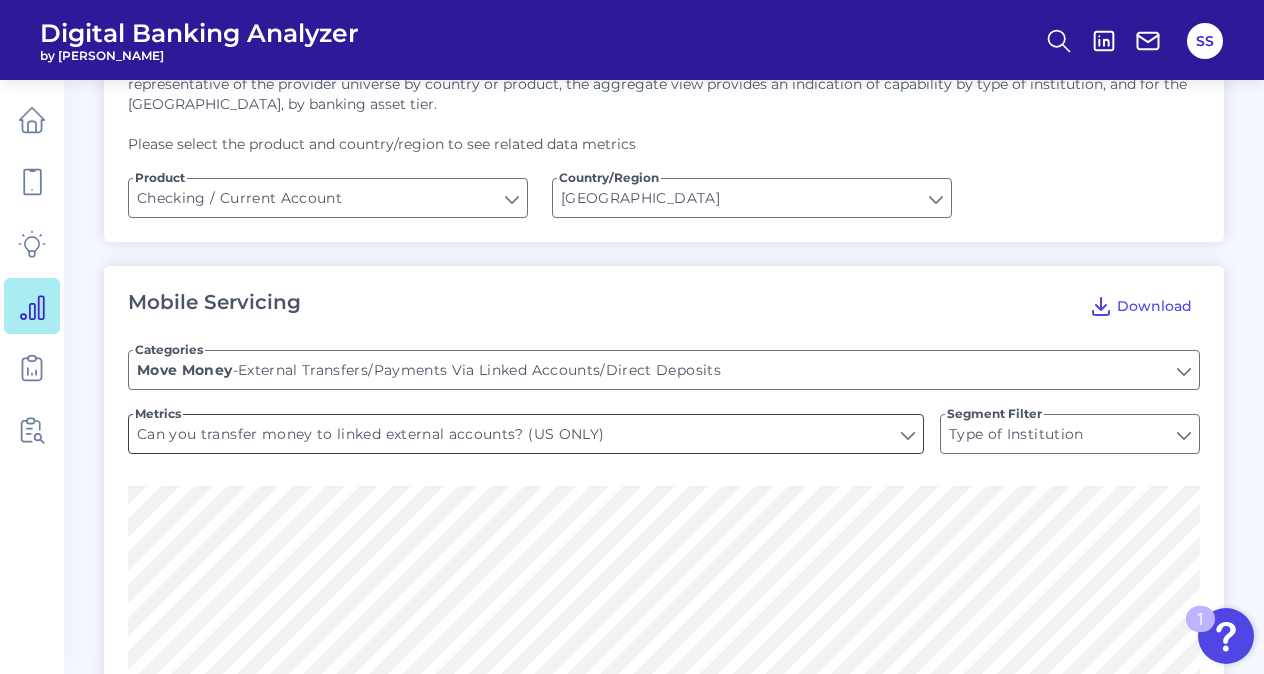 click on "Can you transfer money to linked external accounts? (US ONLY)" at bounding box center (526, 434) 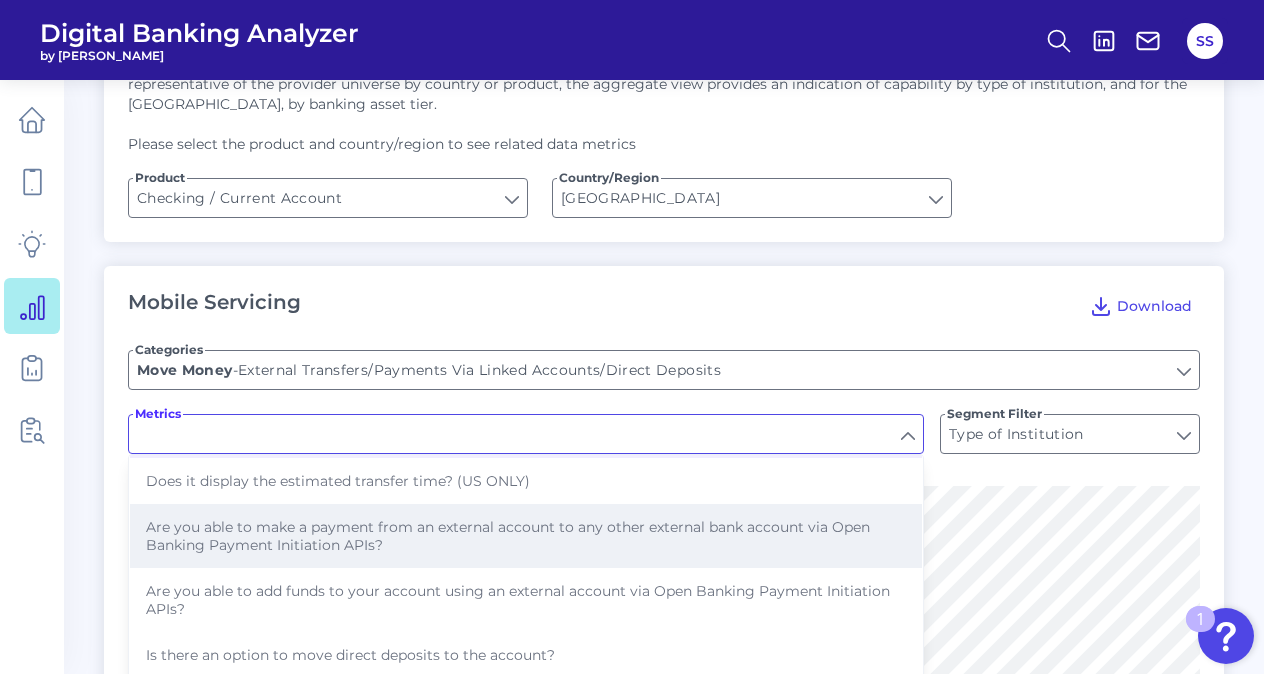 scroll, scrollTop: 47, scrollLeft: 0, axis: vertical 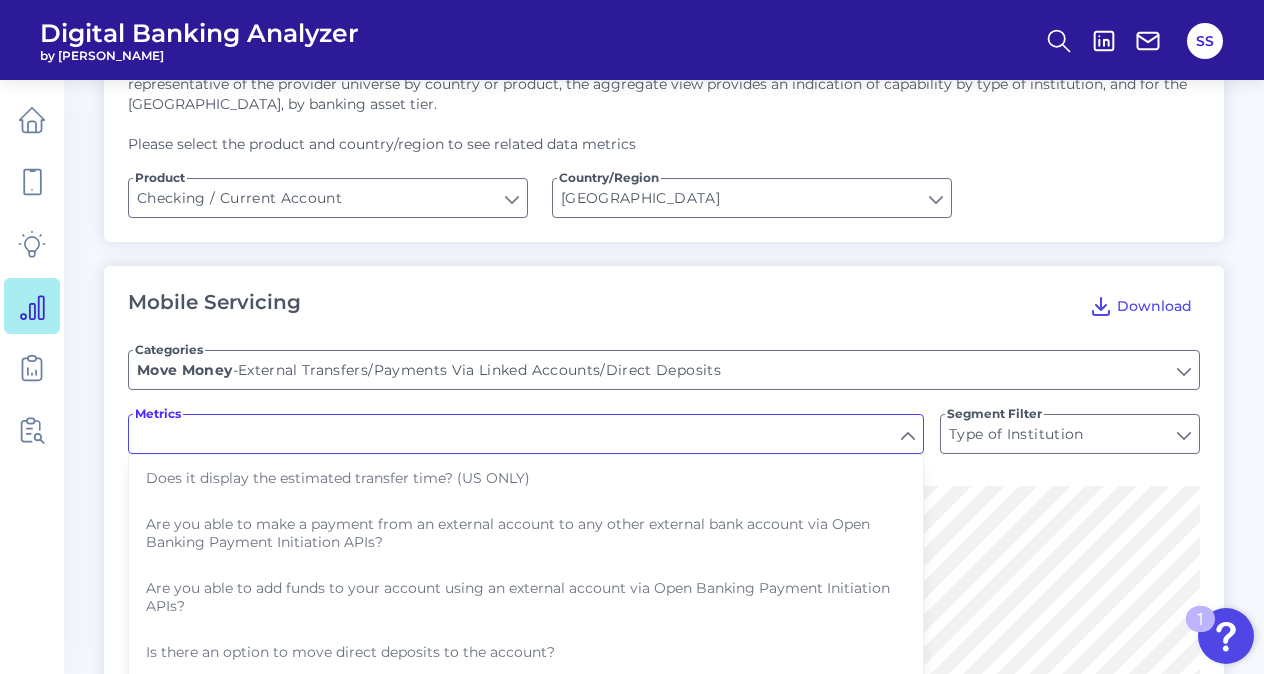 click on "Categories External Transfers/Payments Via Linked Accounts/Direct Deposits Move Money  -  External Transfers/Payments Via Linked Accounts/Direct Deposits Metrics Can you transfer money to linked external accounts? (US ONLY) Does it display the estimated transfer time? (US ONLY) Are you able to make a payment from an external account to any other external bank account via Open Banking Payment Initiation APIs? Are you able to add funds to your account using an external account via Open Banking Payment Initiation APIs? Is there an option to move direct deposits to the account? Is there early pay check access? Segment Filter Type of Institution Type of Institution" at bounding box center [664, 406] 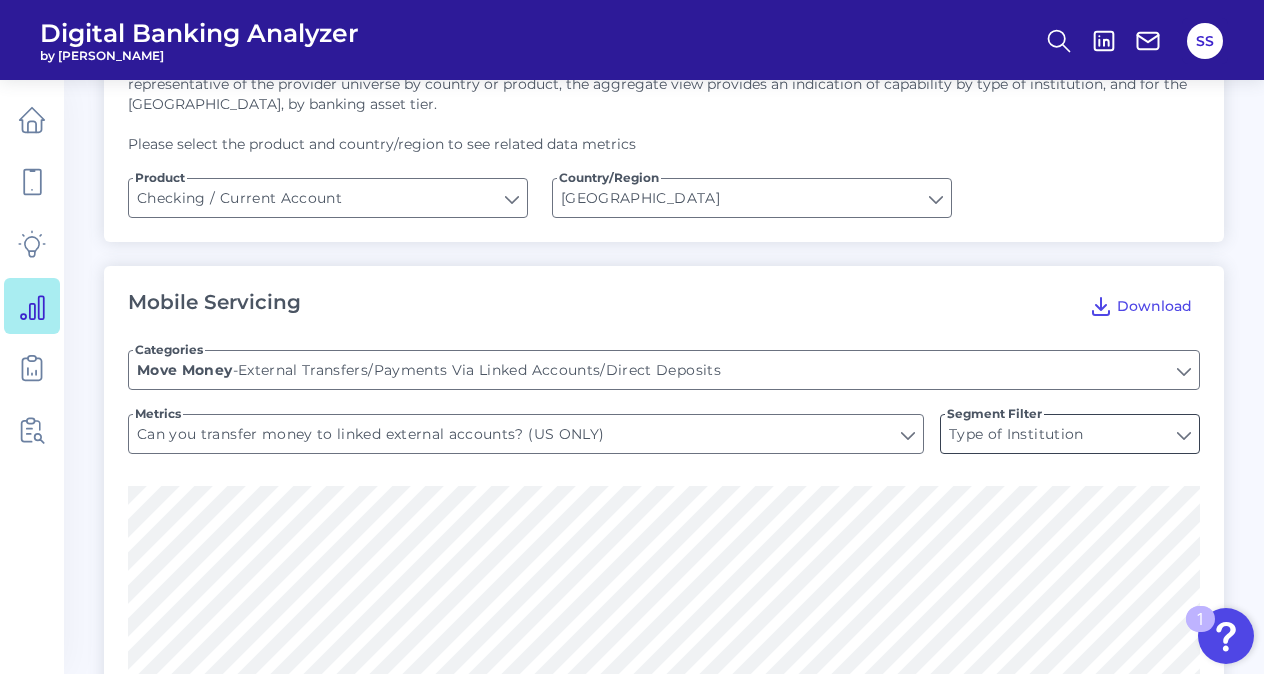 click on "Type of Institution" at bounding box center [1070, 434] 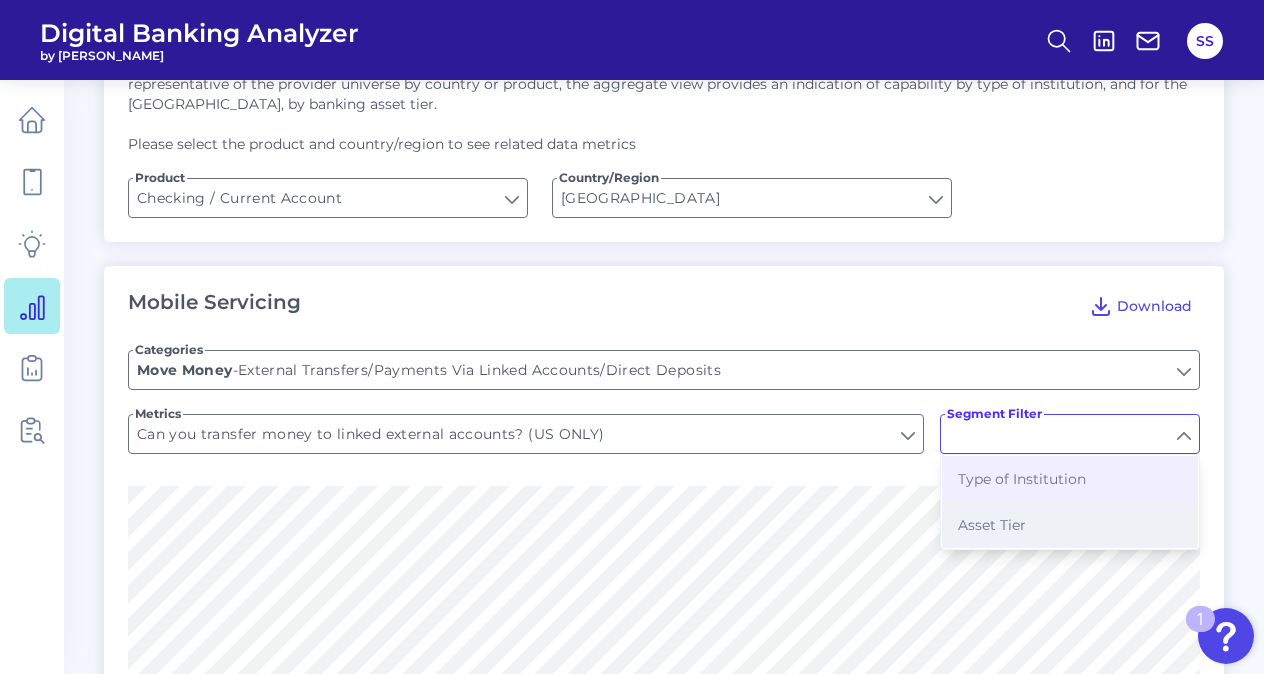 type on "Type of Institution" 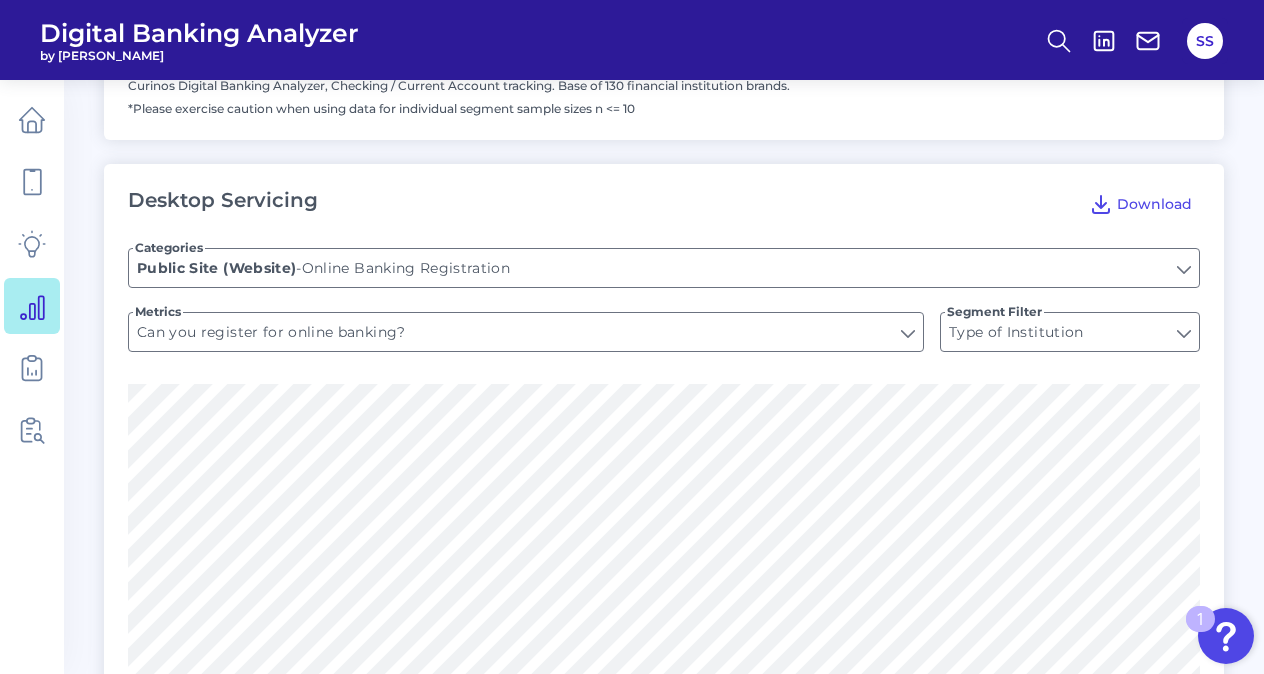 scroll, scrollTop: 1295, scrollLeft: 0, axis: vertical 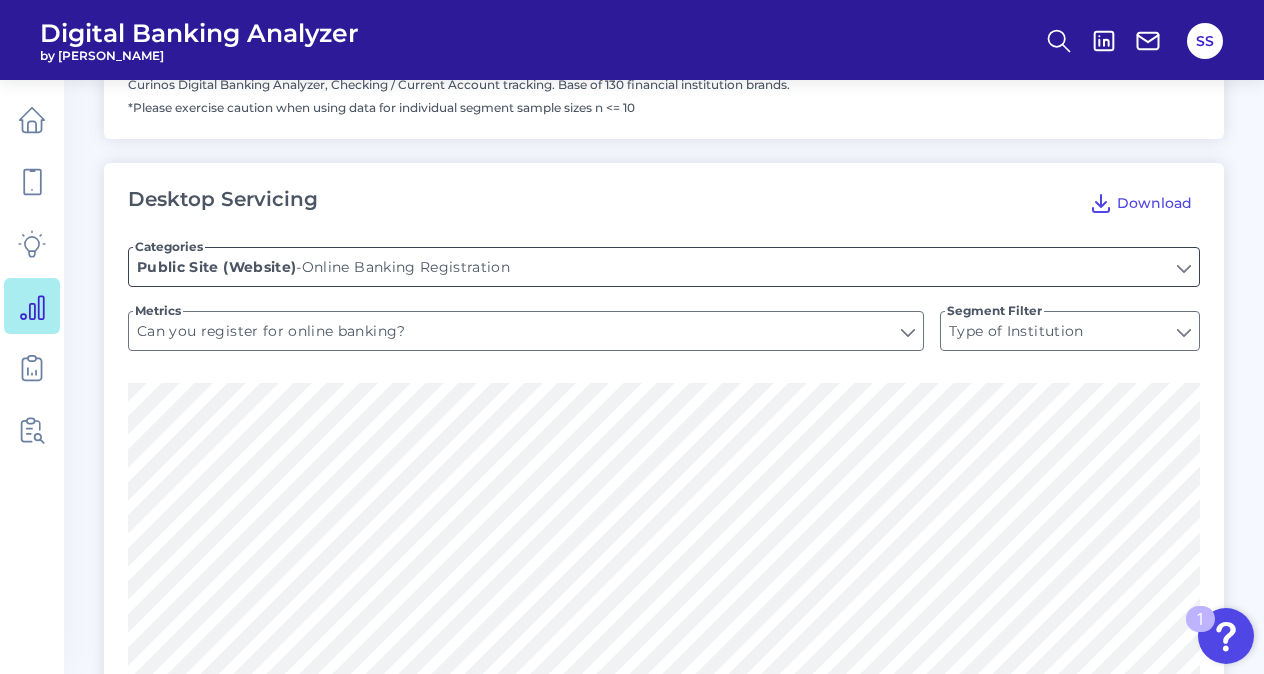 click on "Online Banking Registration" at bounding box center (664, 267) 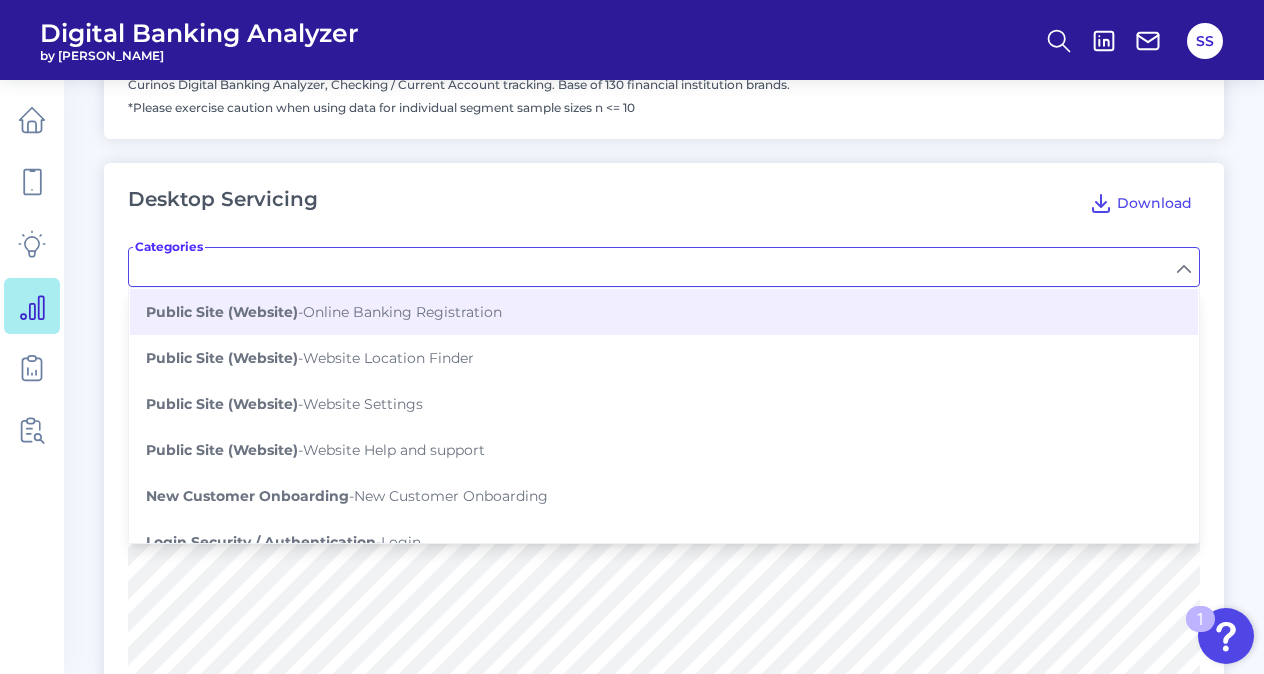 click on "Categories" at bounding box center (664, 267) 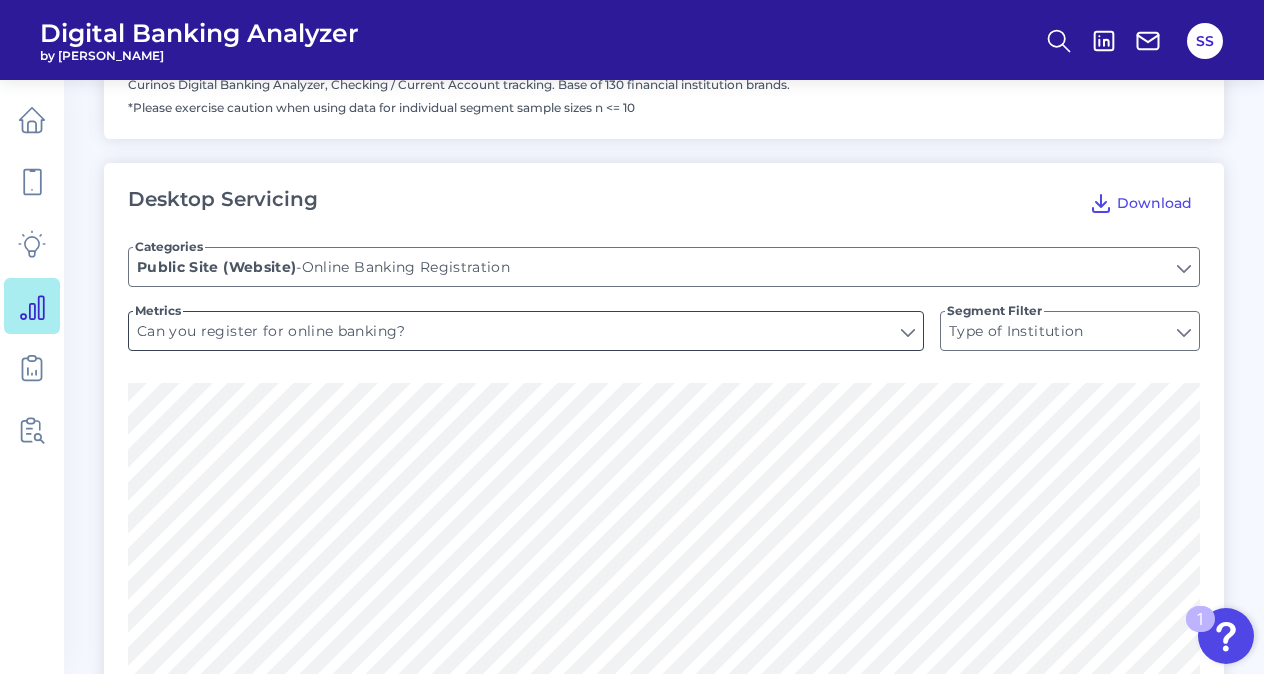 click on "Can you register for online banking?" at bounding box center (526, 331) 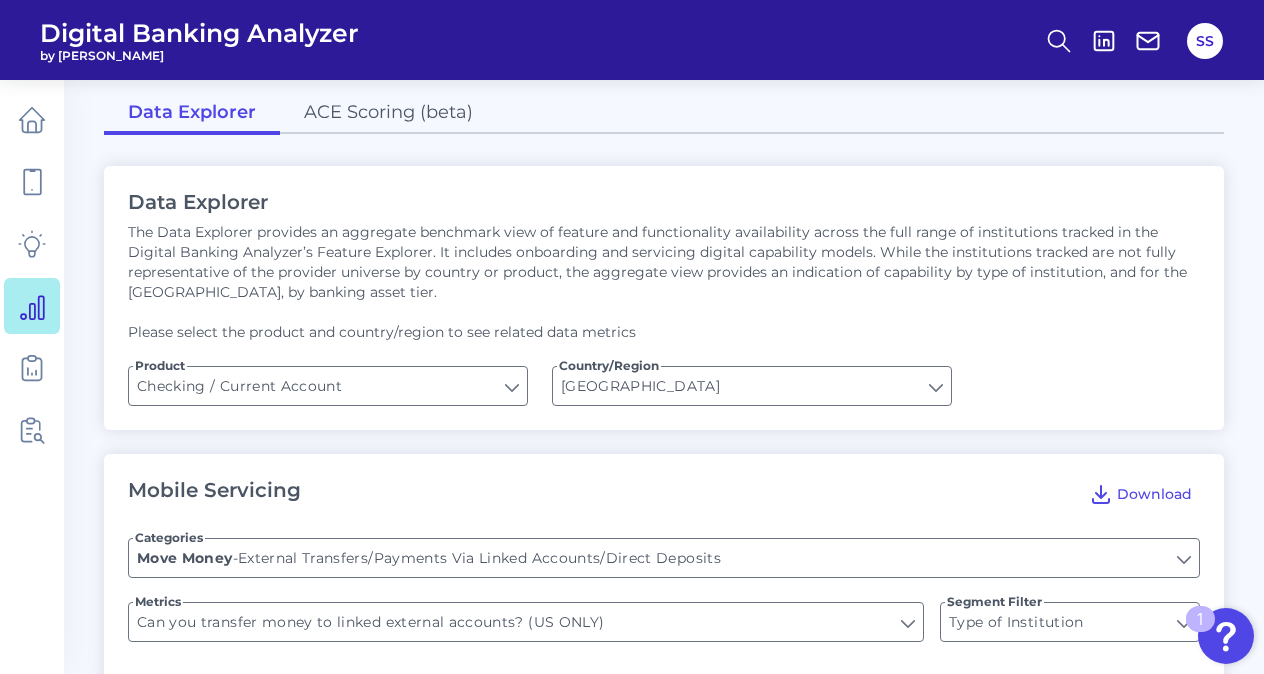 scroll, scrollTop: 0, scrollLeft: 0, axis: both 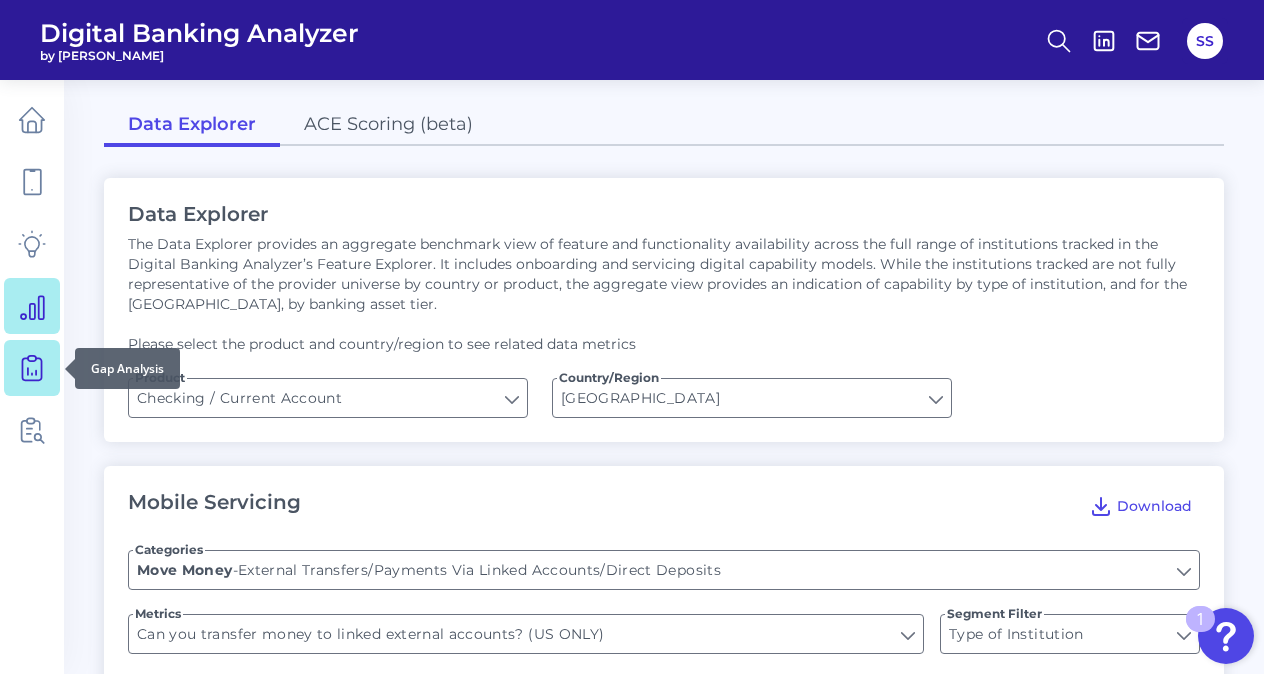click 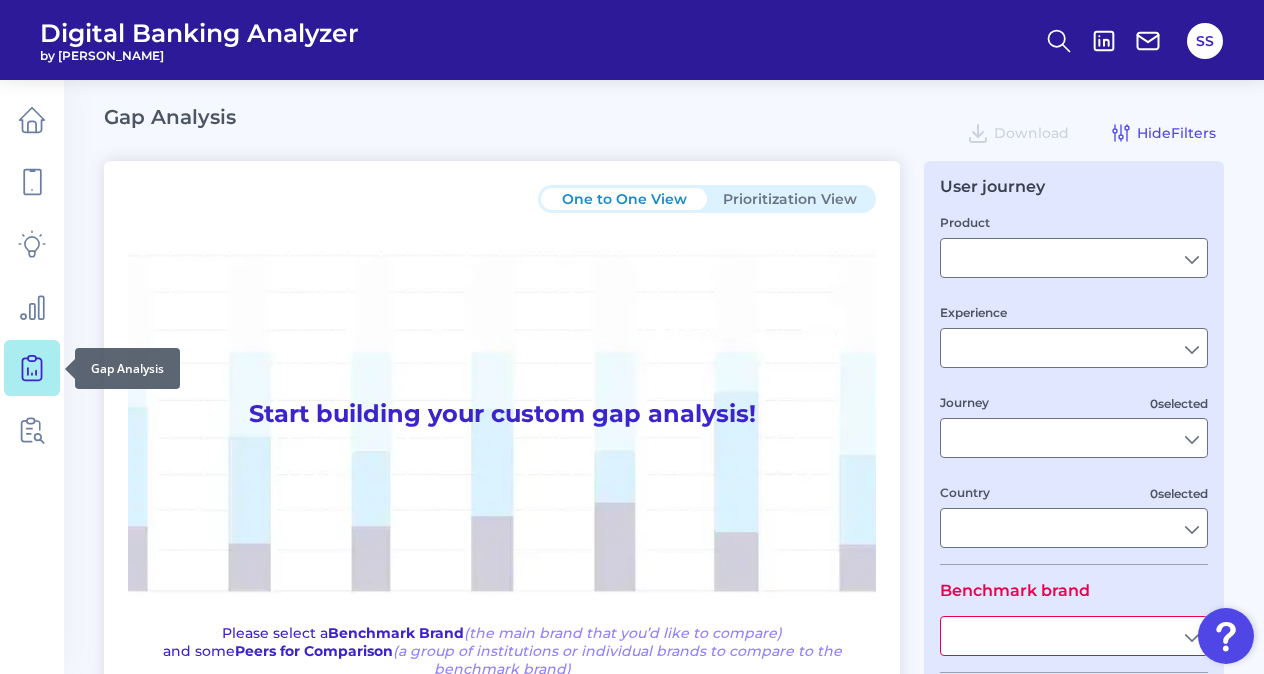 type on "Checking / Current Account" 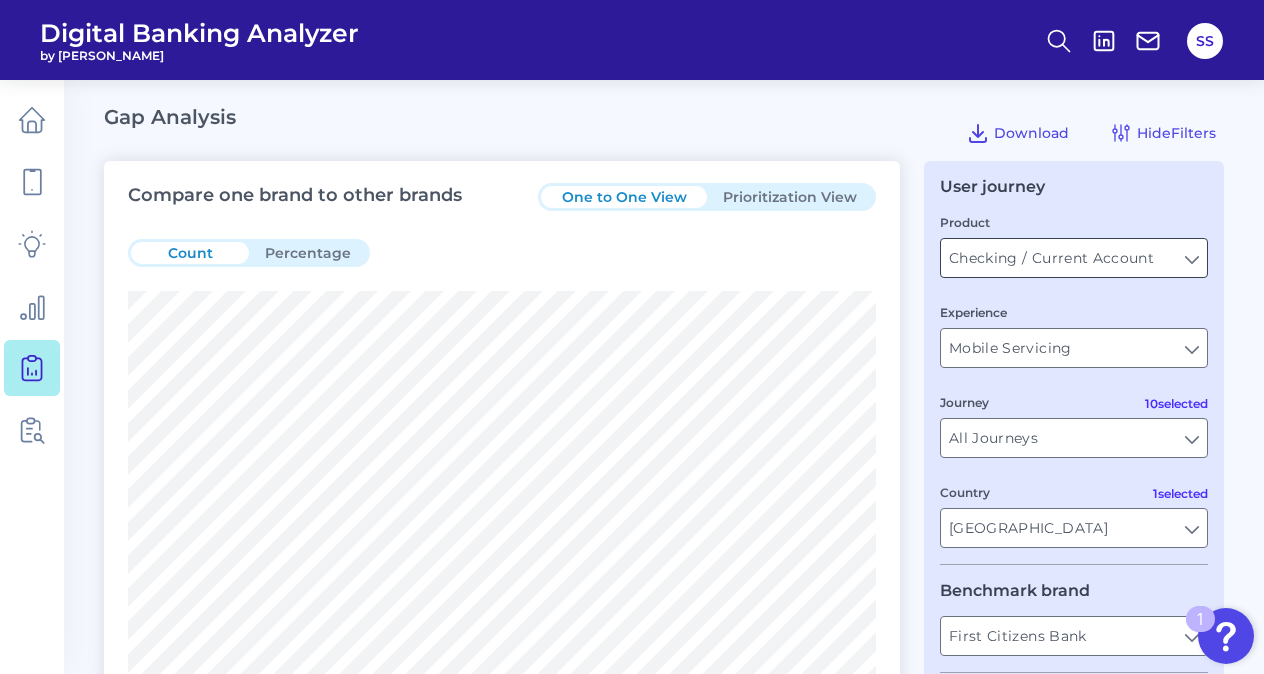 click on "Checking / Current Account" at bounding box center (1074, 258) 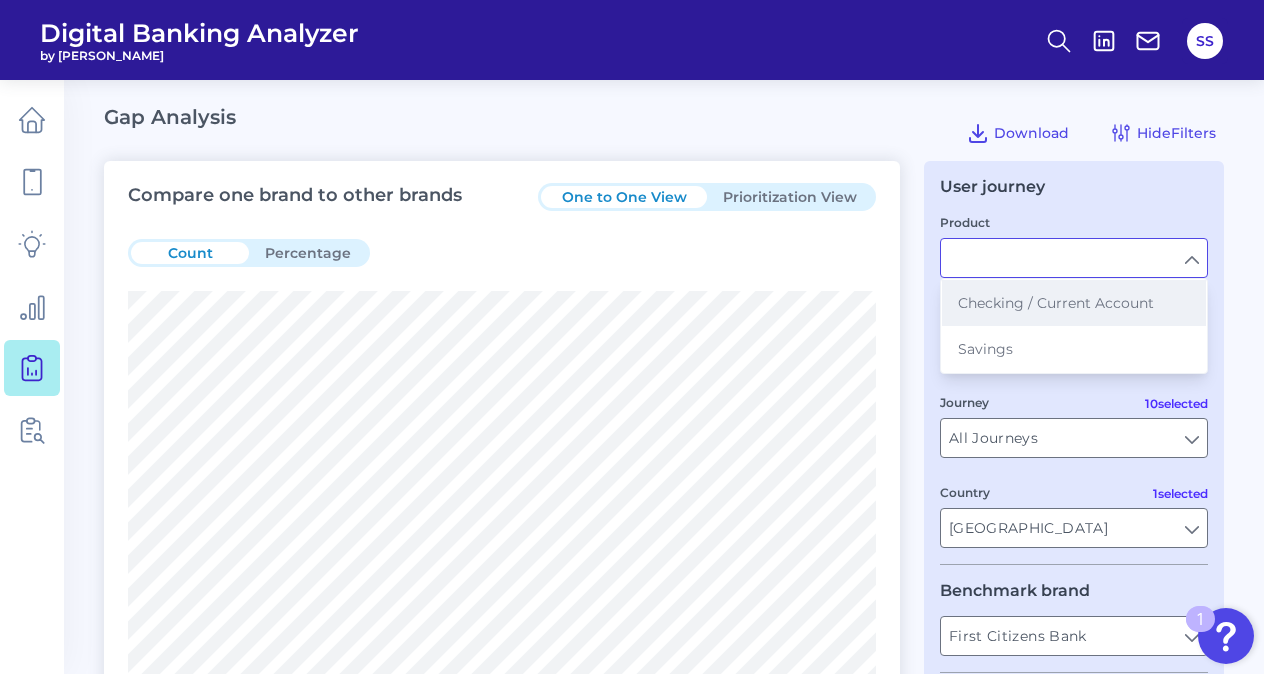 click on "Checking / Current Account" at bounding box center [1056, 303] 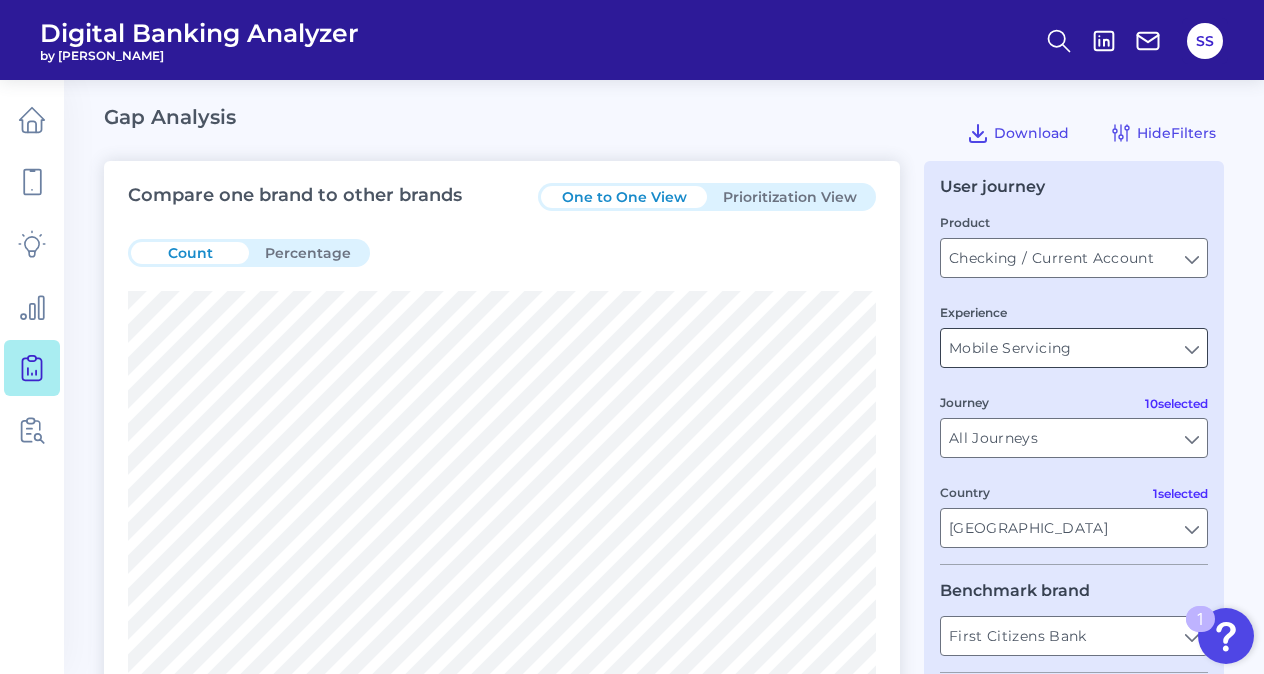 click on "Mobile Servicing" at bounding box center (1074, 348) 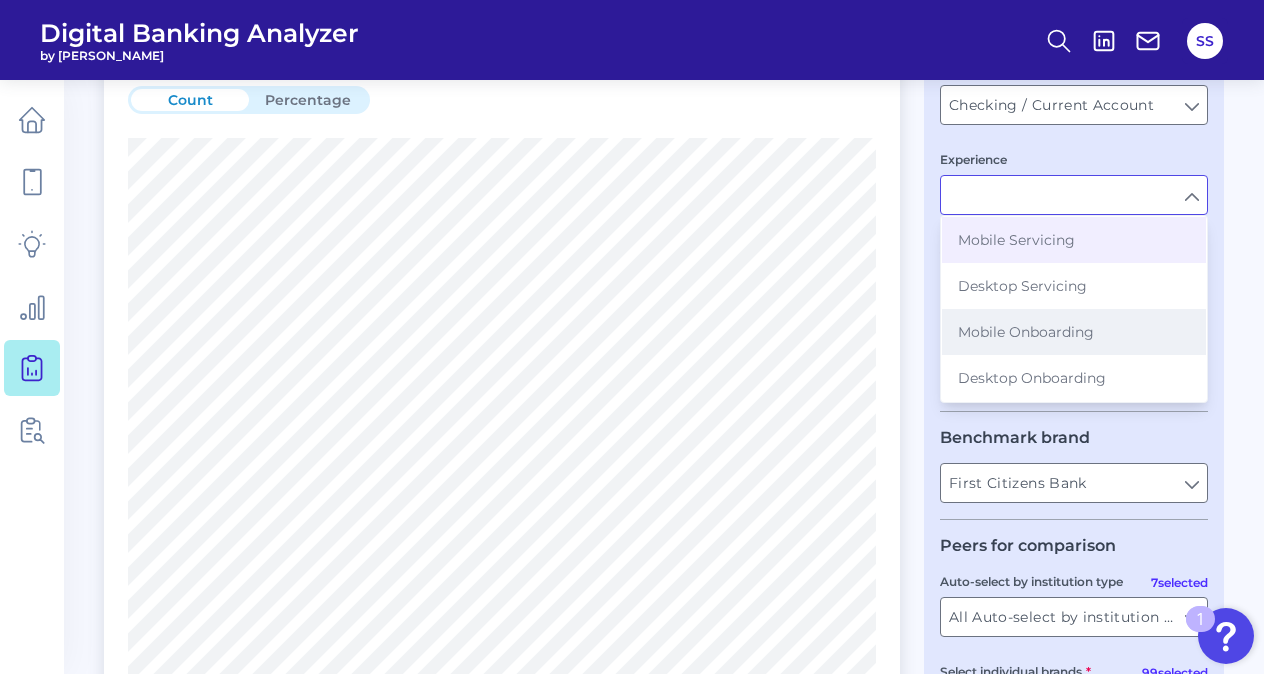 scroll, scrollTop: 155, scrollLeft: 0, axis: vertical 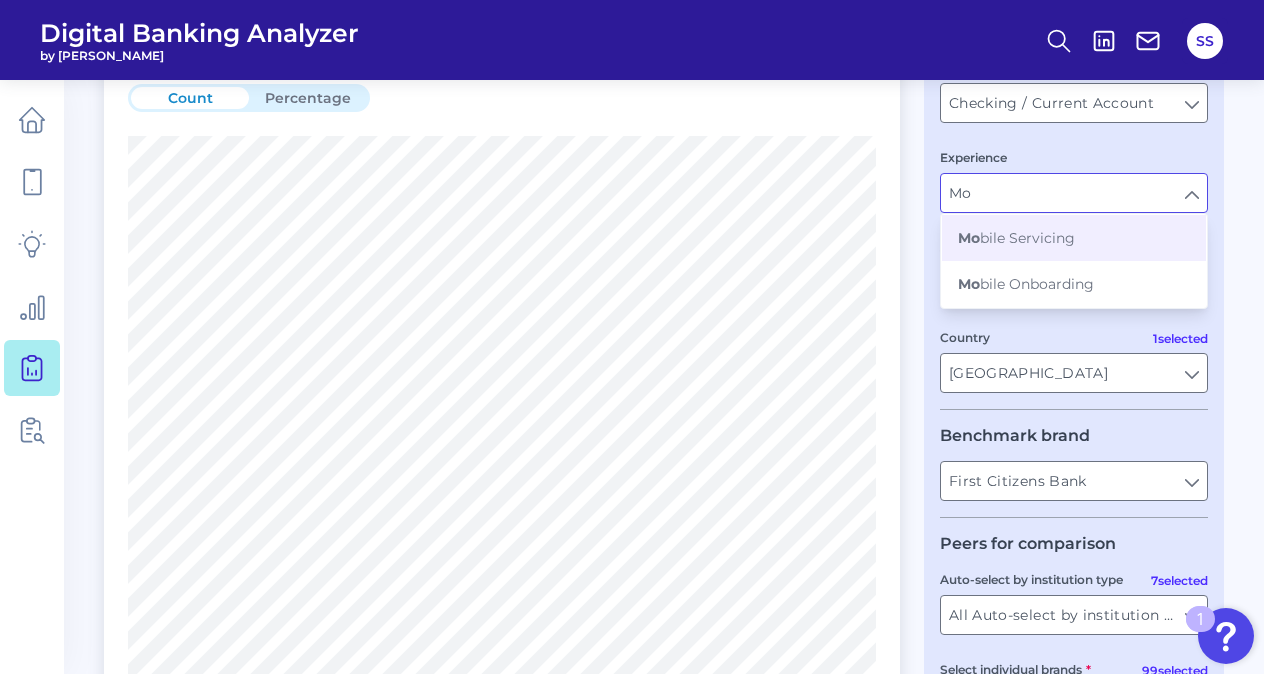 type on "M" 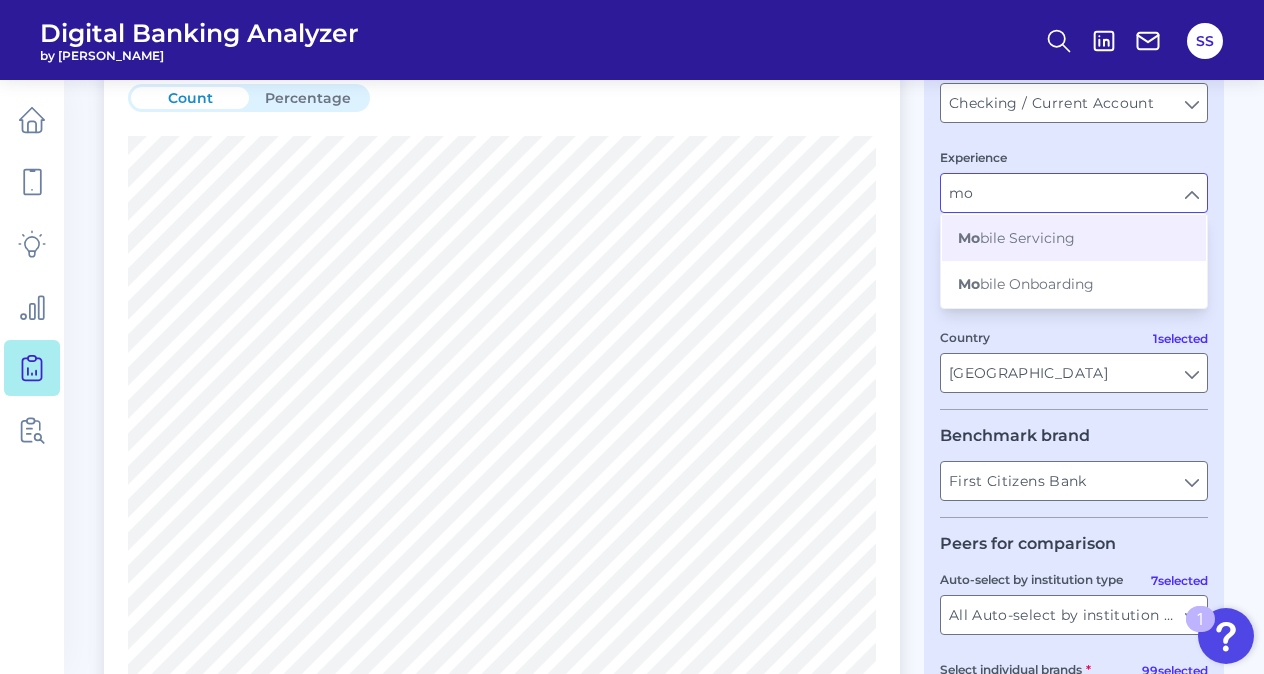 type on "m" 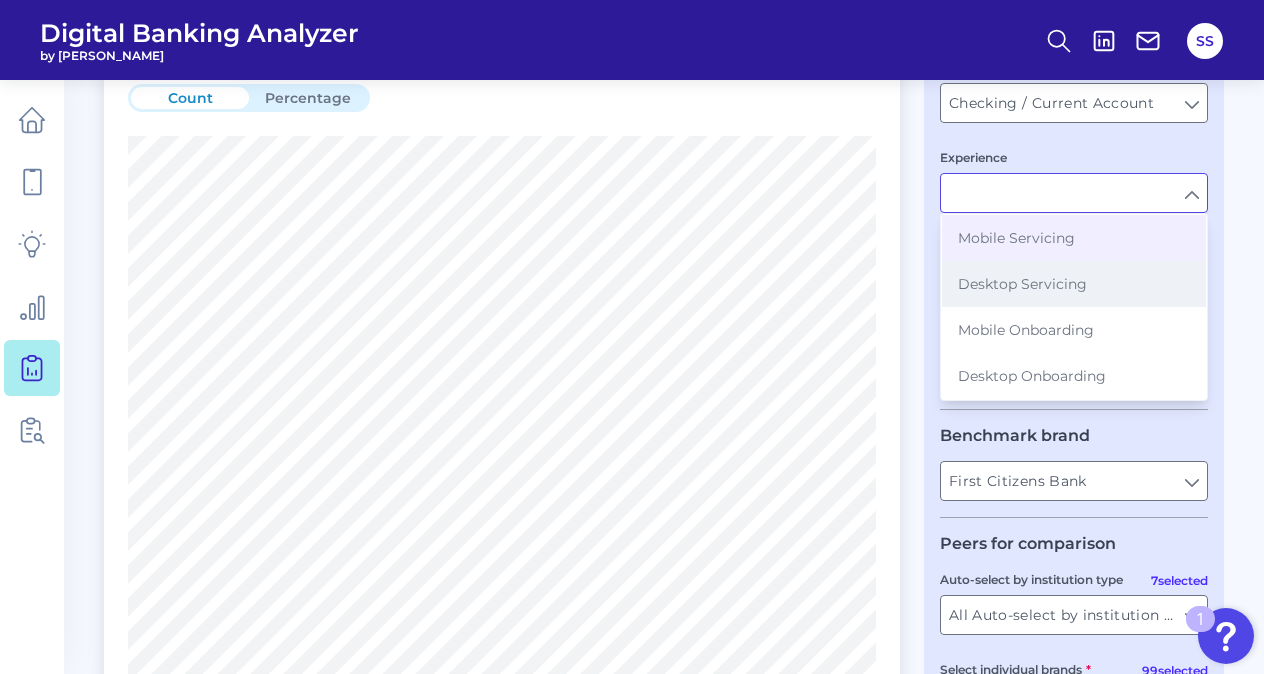 click on "Desktop Servicing" at bounding box center [1074, 284] 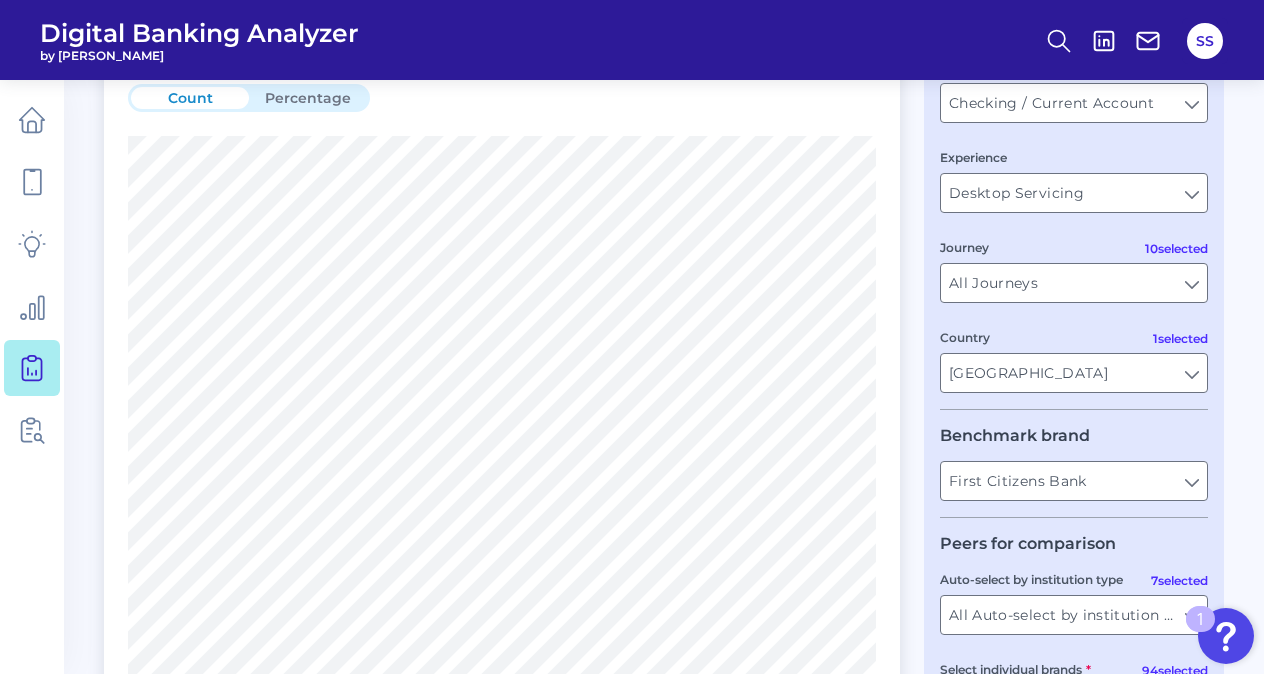 click on "All Journeys" at bounding box center [1074, 283] 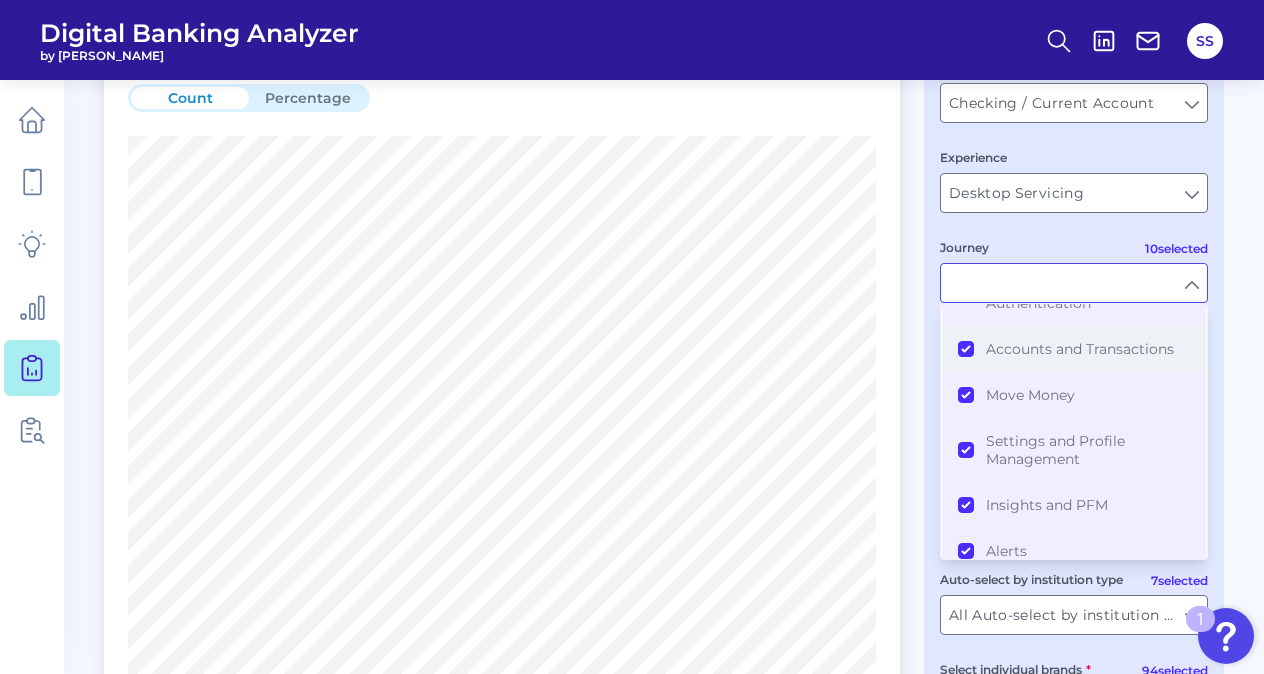 scroll, scrollTop: 180, scrollLeft: 0, axis: vertical 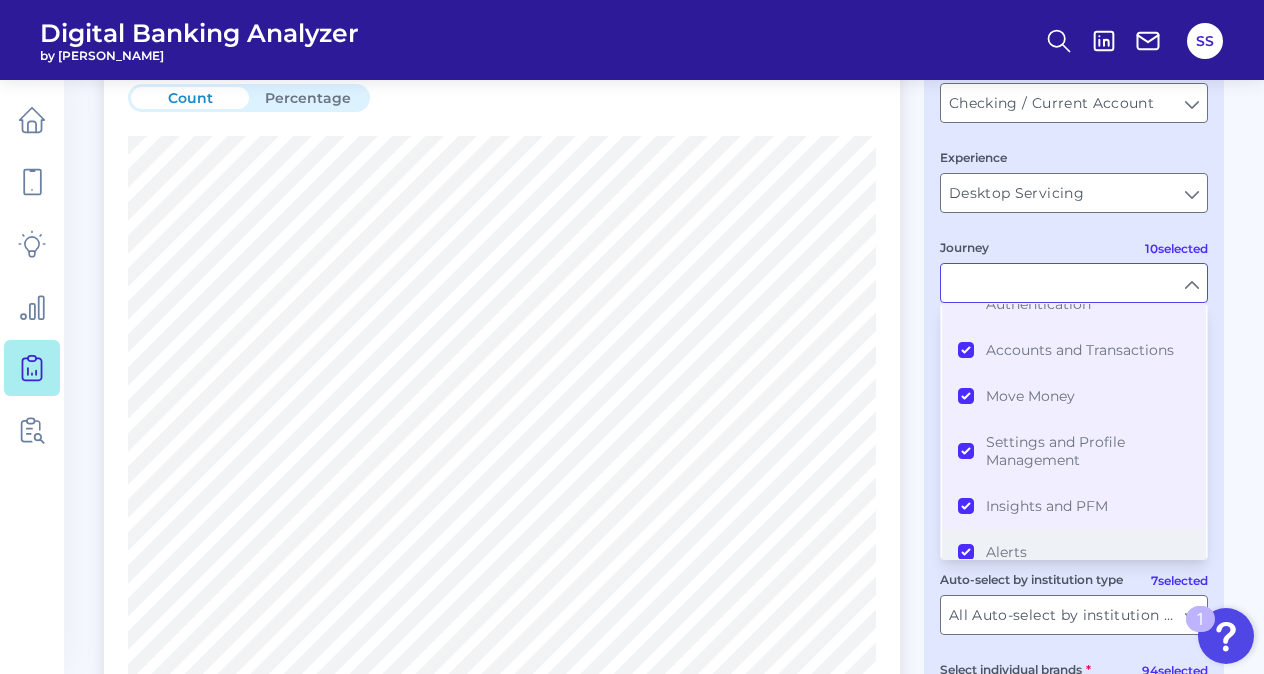 click on "Alerts" at bounding box center [1074, 552] 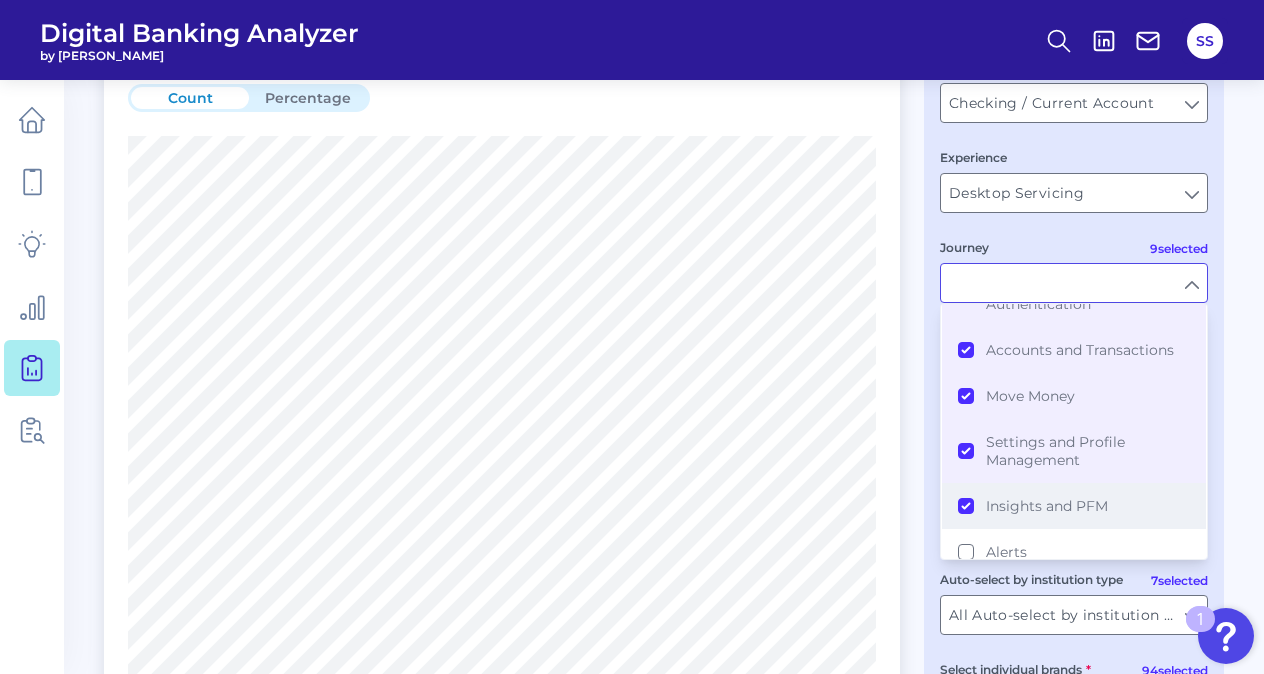 click on "Insights and PFM" at bounding box center [1074, 506] 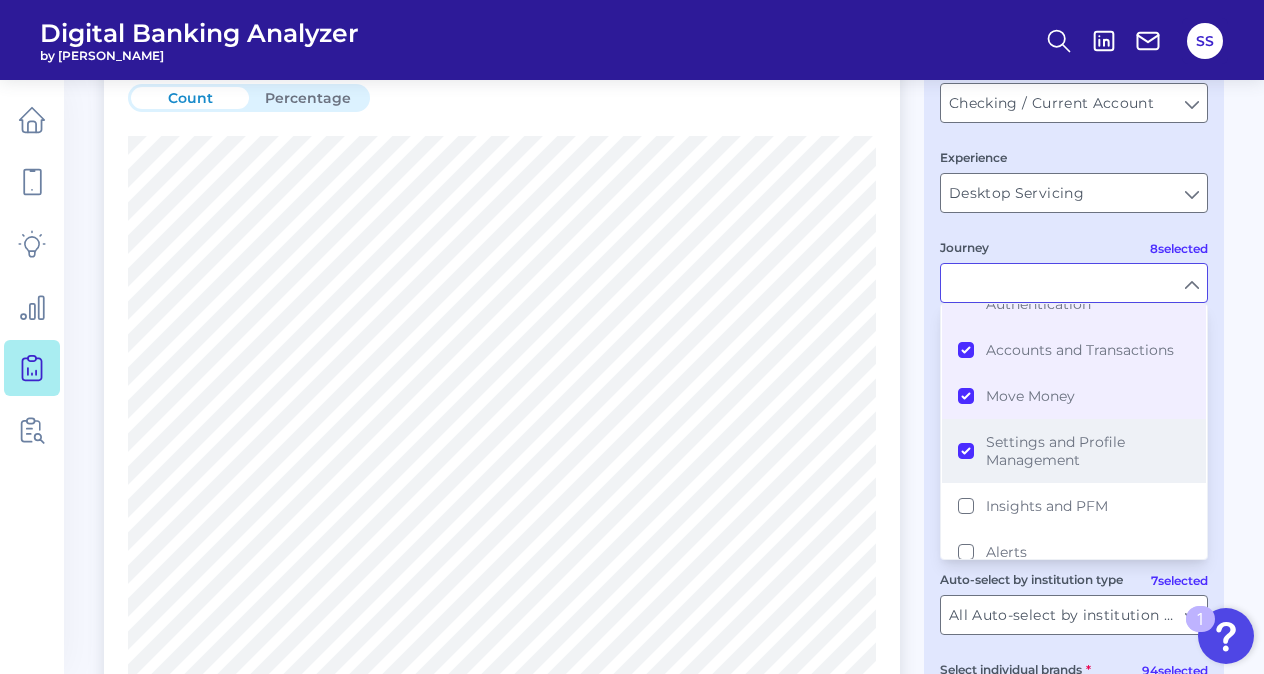 click on "Settings and Profile Management" at bounding box center (1074, 451) 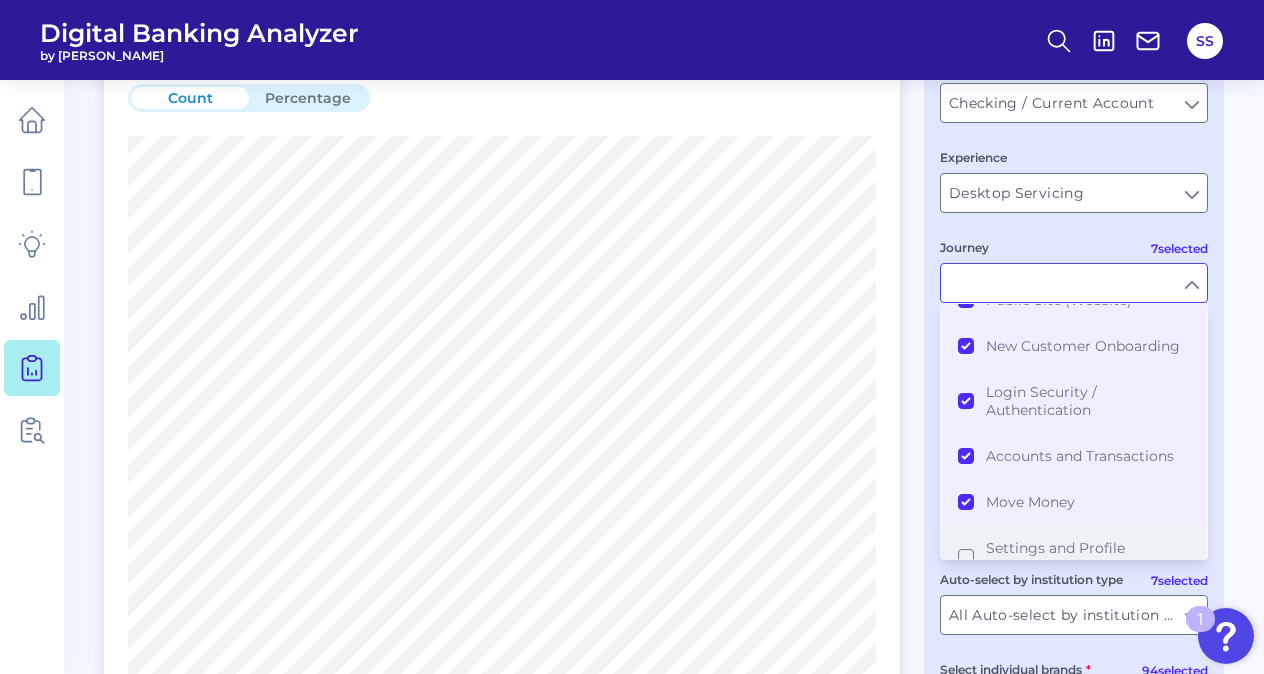 scroll, scrollTop: 68, scrollLeft: 0, axis: vertical 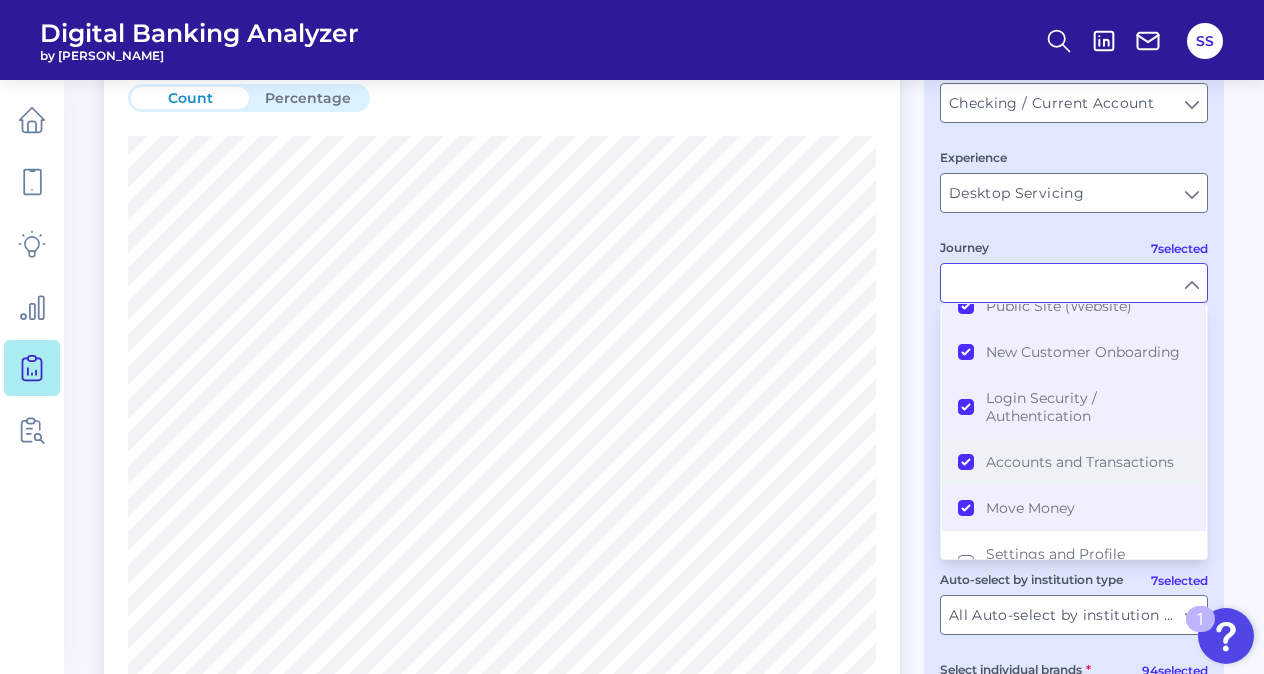 click on "Accounts and Transactions" at bounding box center (1074, 462) 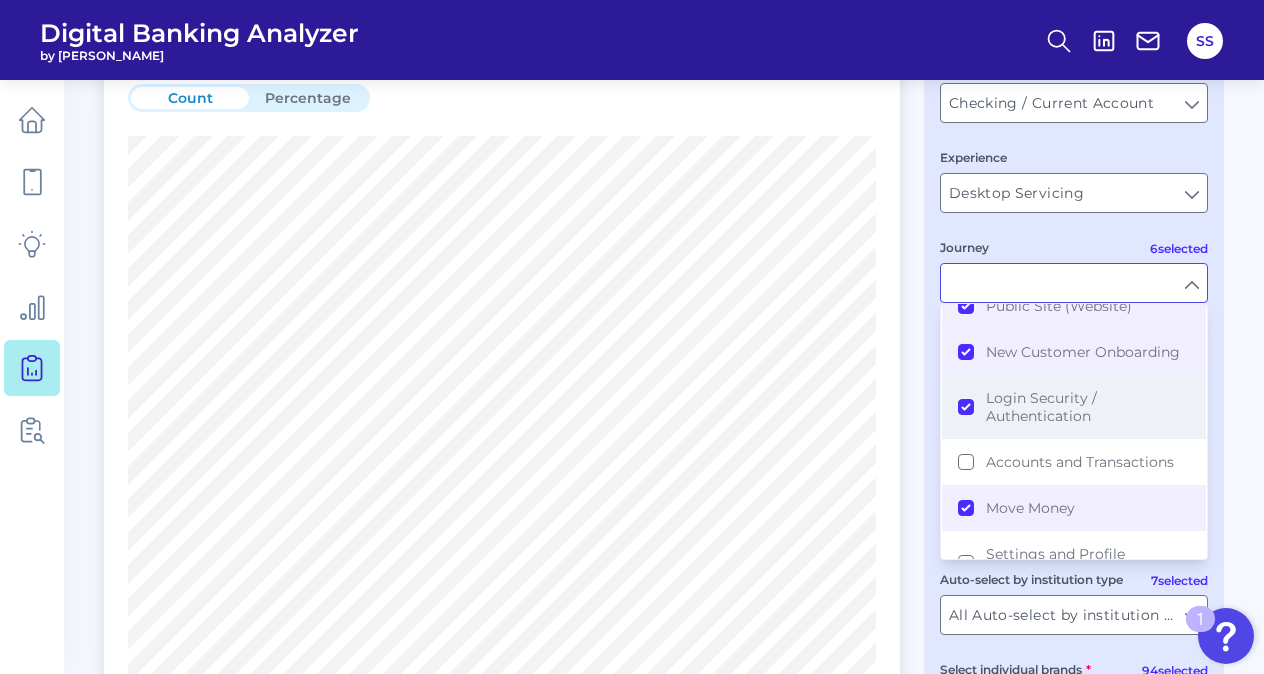 click on "Login Security / Authentication" at bounding box center (1074, 407) 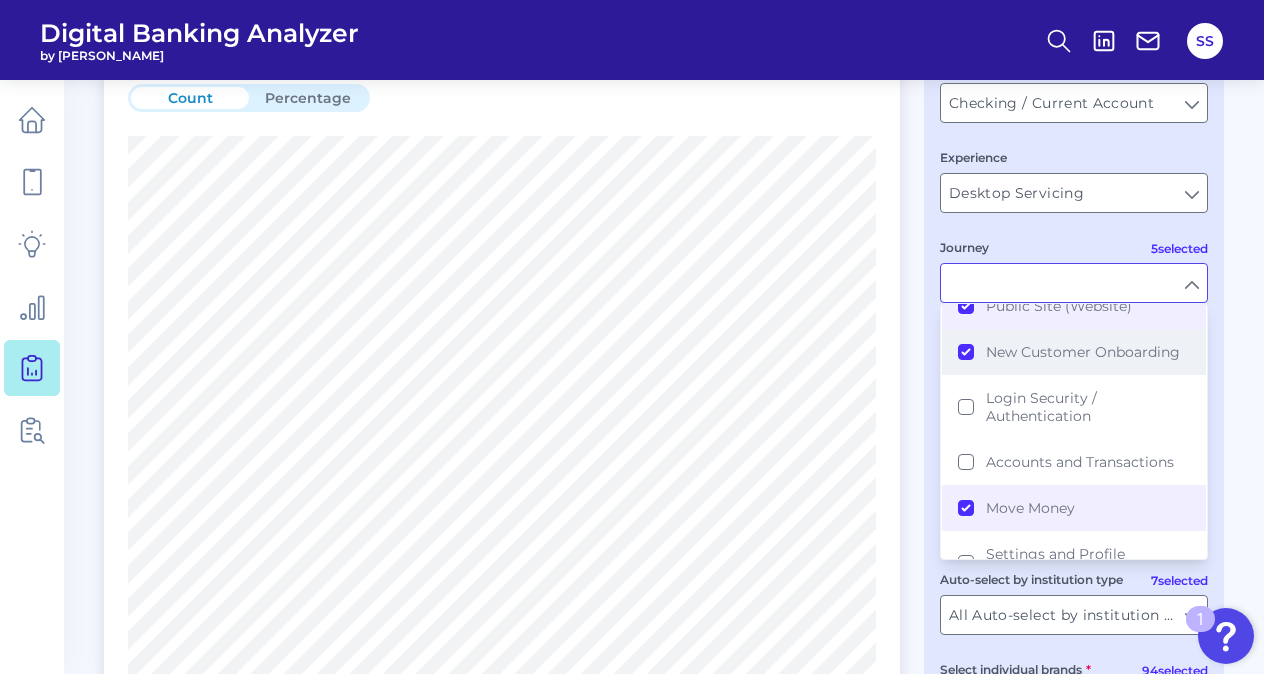 click on "New Customer Onboarding" at bounding box center [1074, 352] 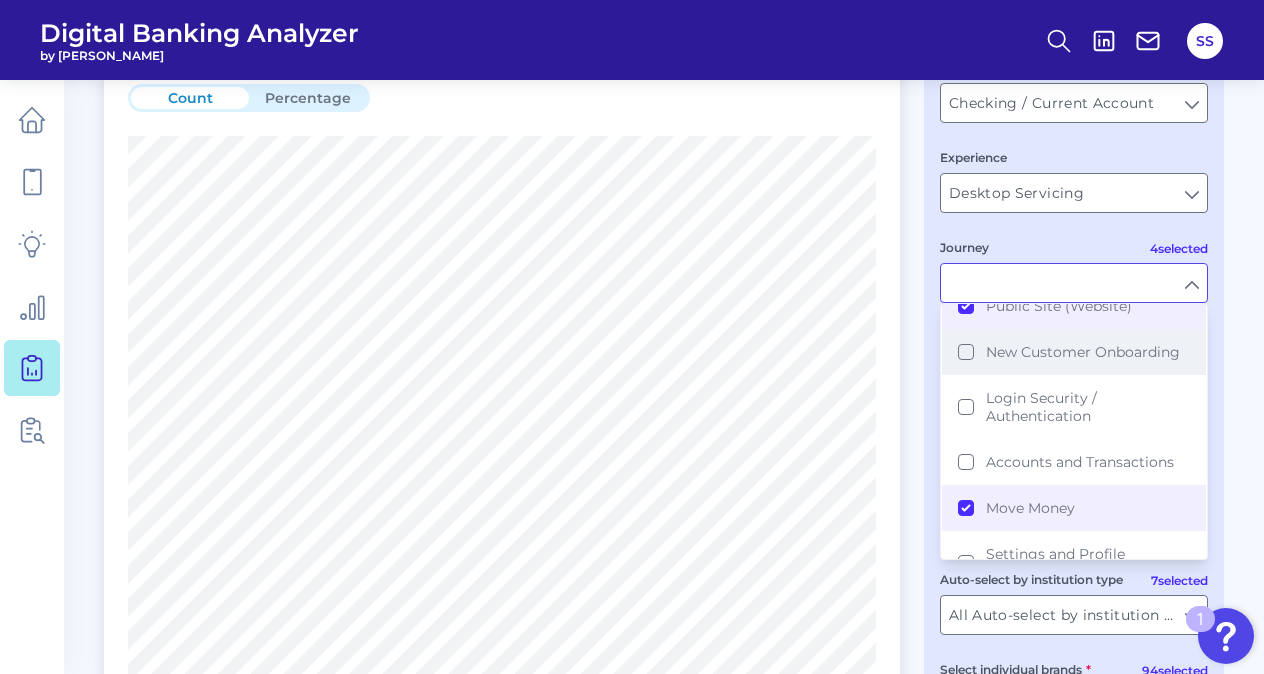 scroll, scrollTop: 0, scrollLeft: 0, axis: both 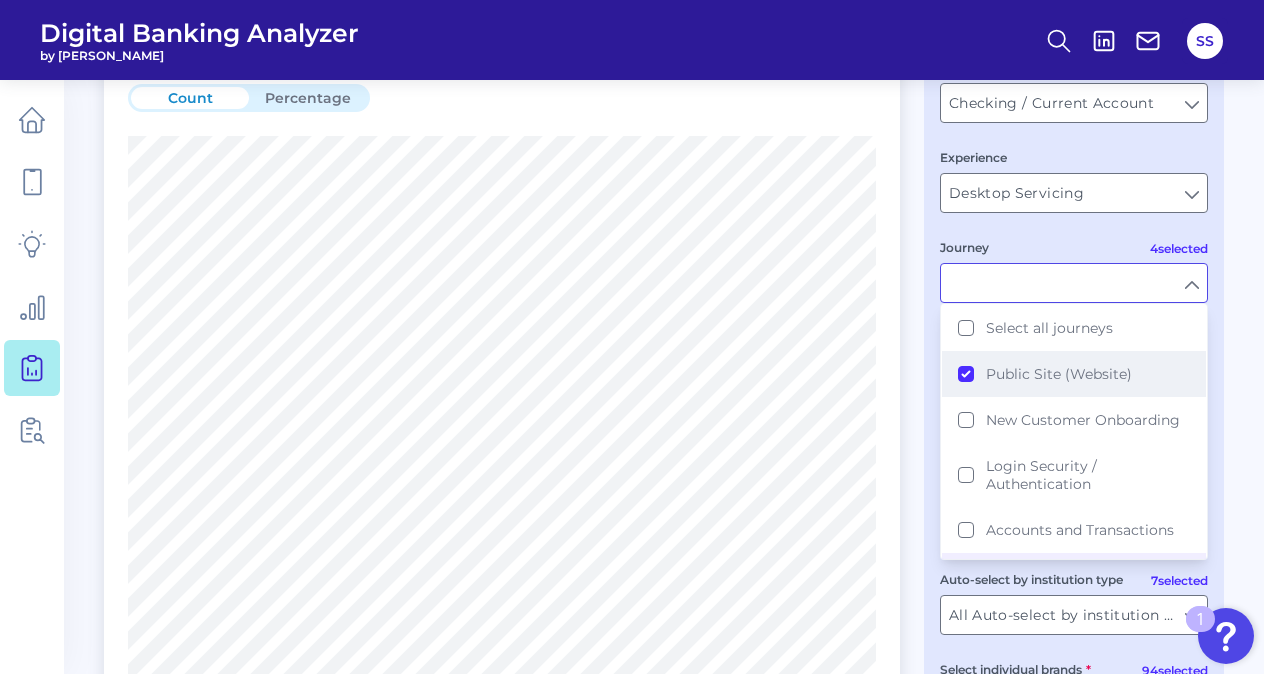 click on "Public Site (Website)" at bounding box center [1074, 374] 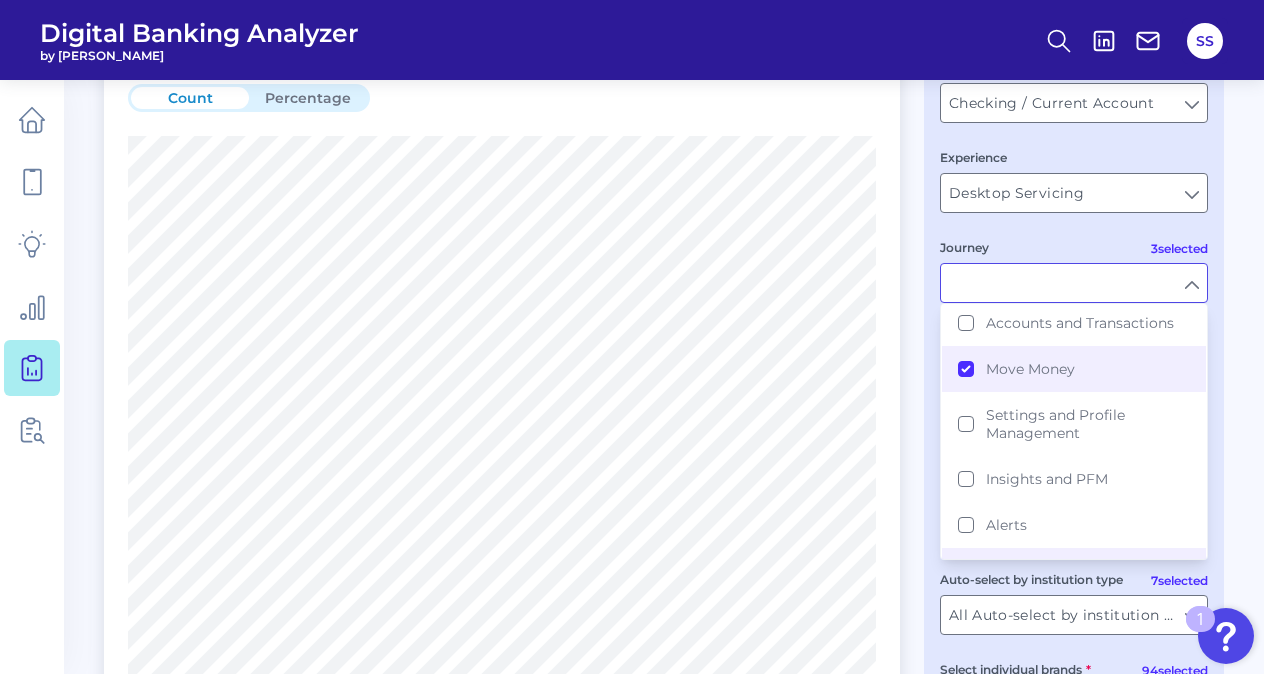 scroll, scrollTop: 270, scrollLeft: 0, axis: vertical 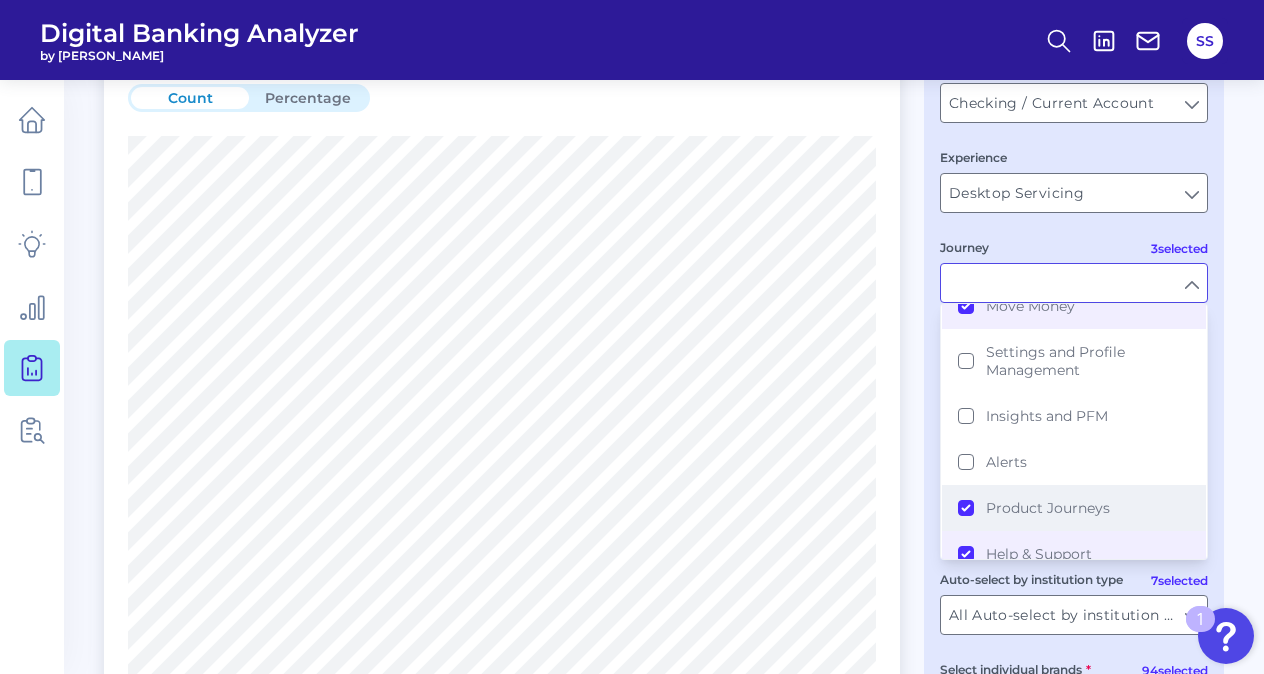click on "Product Journeys" at bounding box center (1074, 508) 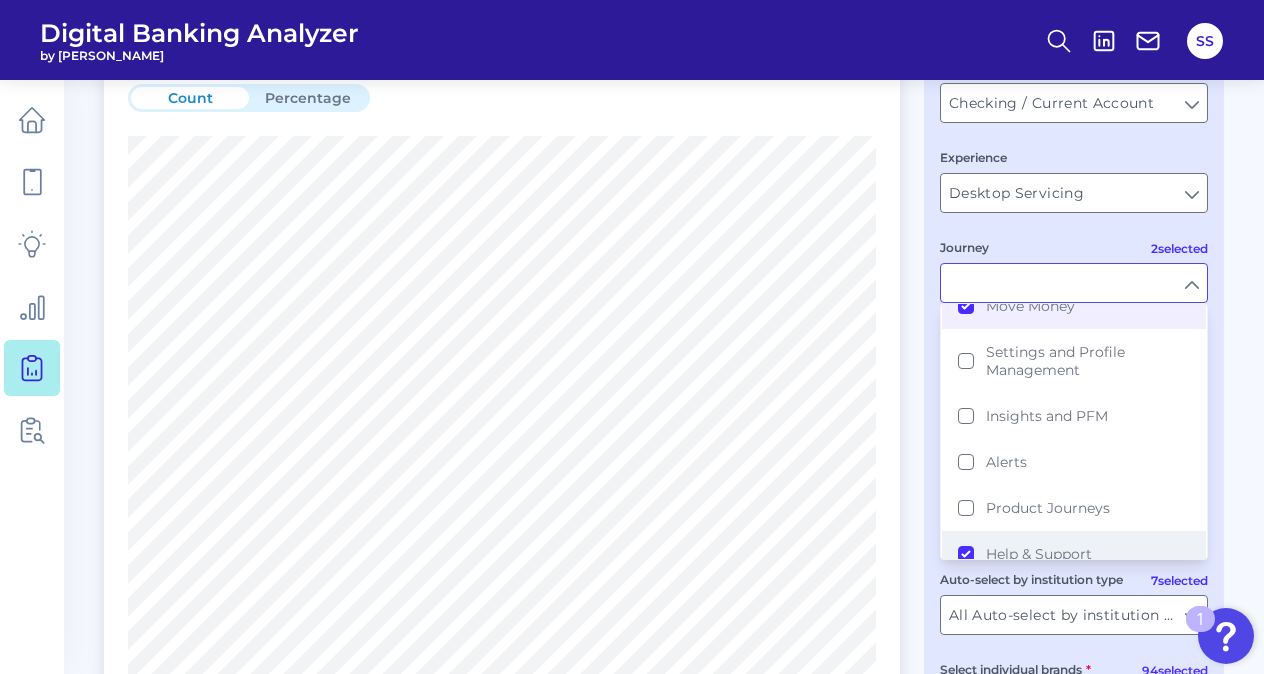 click on "Help & Support" at bounding box center [1074, 554] 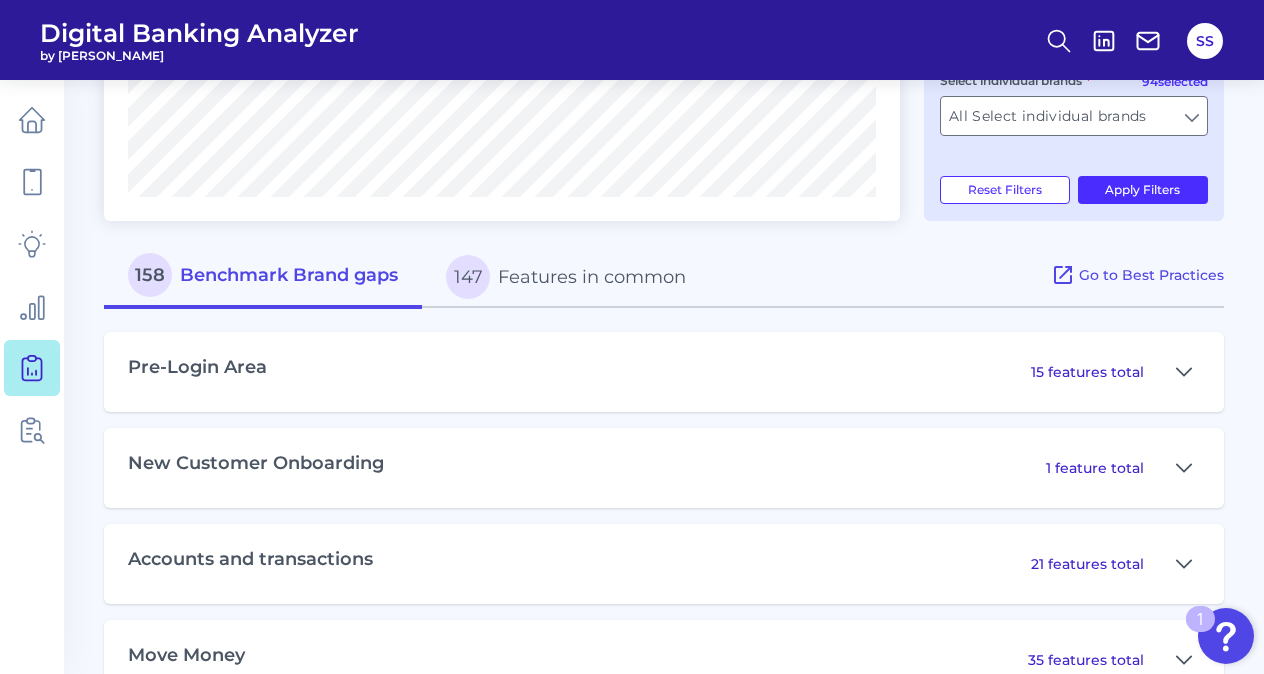 type on "Move Money" 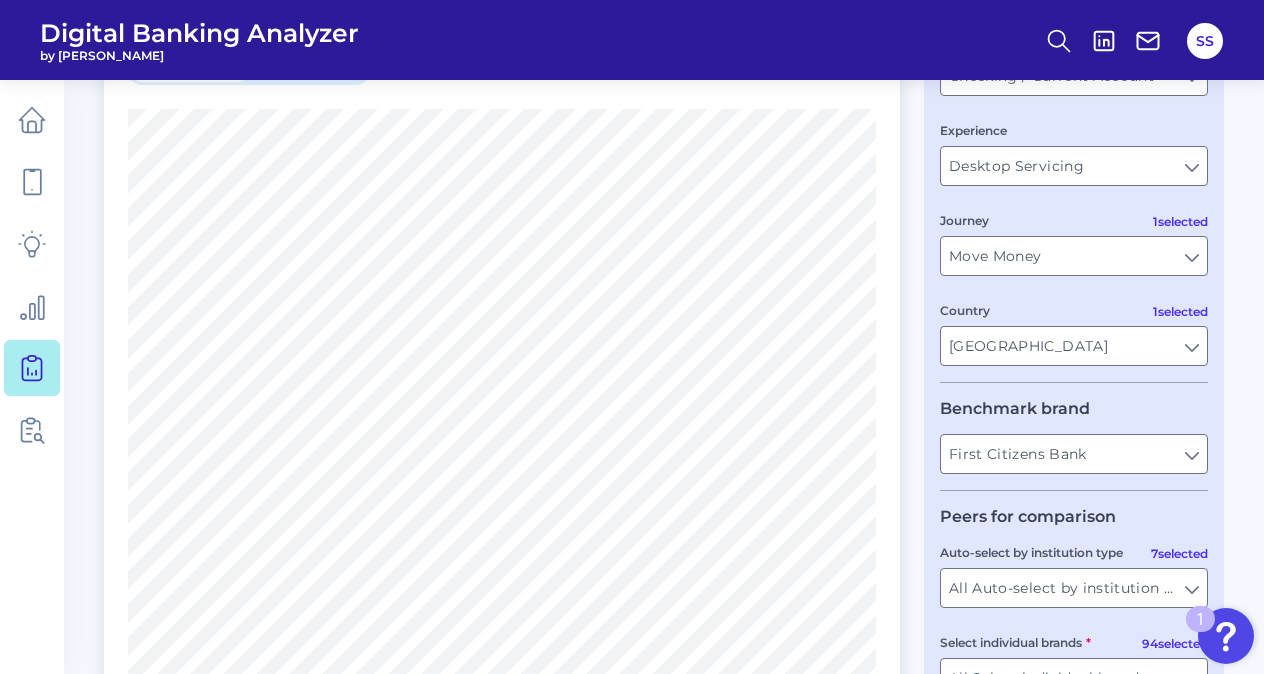 scroll, scrollTop: 182, scrollLeft: 0, axis: vertical 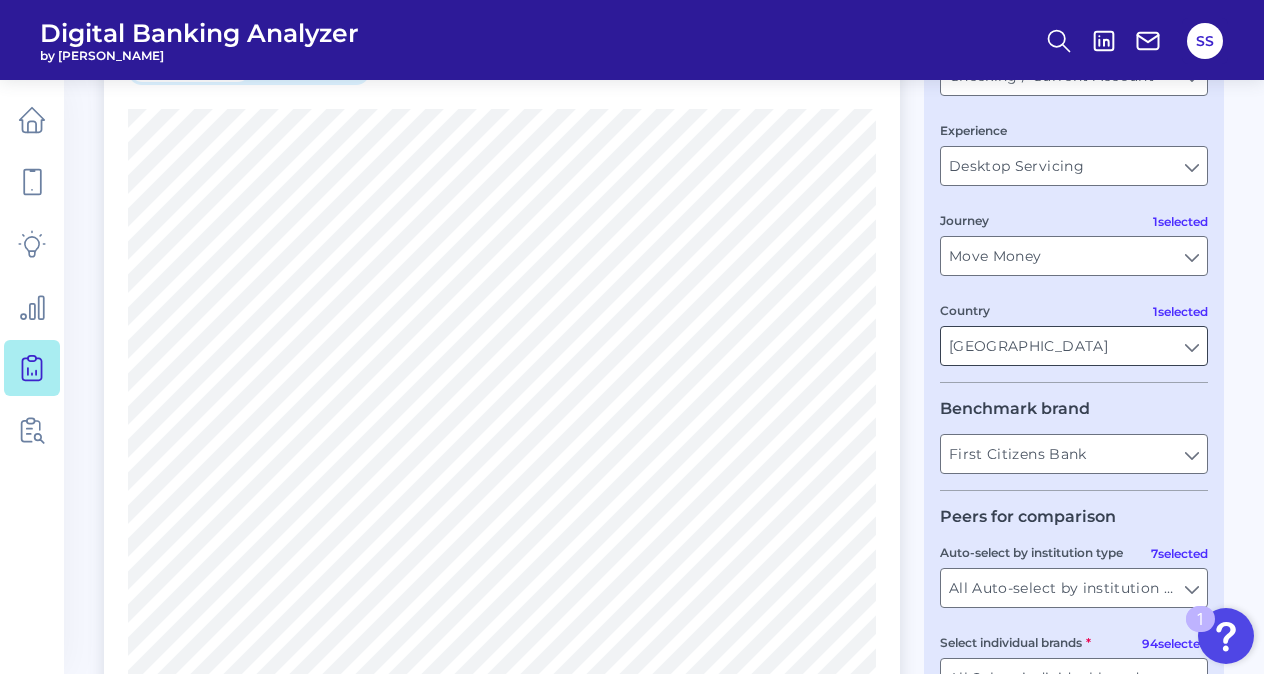 click on "[GEOGRAPHIC_DATA]" at bounding box center [1074, 346] 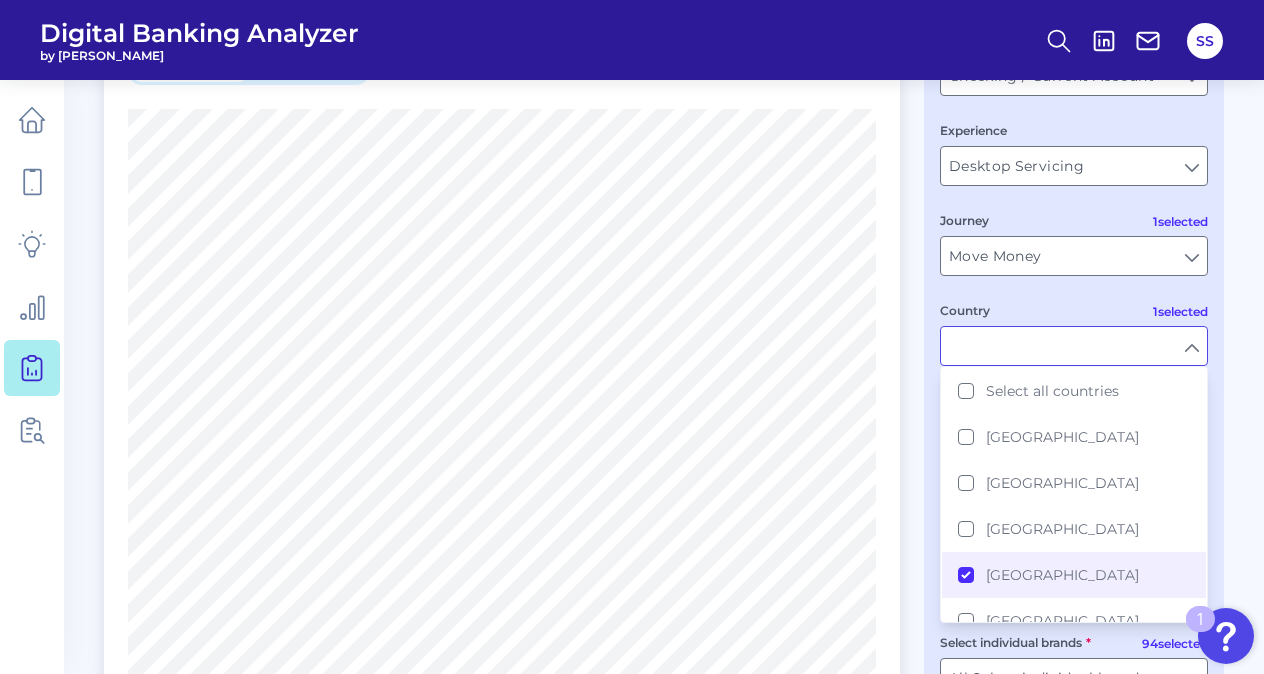 click on "Gap Analysis Download Hide  Filters Compare one brand to other brands One to One View Prioritization View Count Percentage 147 158 Benchmark Brand gaps 147 Features in common Go to Best Practices Pre-Login Area 15 features total New Customer Onboarding 1 feature total Accounts and transactions 21 features total Move Money 35 features total Settings and Profile Management 30 features total Insights and PFM 25 features total Alerts 6 features total Product Journeys 7 features total Help & Support 18 features total User journey Product Checking / Current Account Checking / Current Account Experience Desktop Servicing Desktop Servicing 1  selected Journey Move Money Move Money 1  selected Country Select all countries [GEOGRAPHIC_DATA] [GEOGRAPHIC_DATA] [GEOGRAPHIC_DATA] [GEOGRAPHIC_DATA] [GEOGRAPHIC_DATA] Benchmark brand First Citizens Bank First Citizens Bank Peers for comparison 7  selected Auto-select by institution type All Auto-select by institution types All Auto-select by institution types 94  selected Select individual brands" at bounding box center (632, 795) 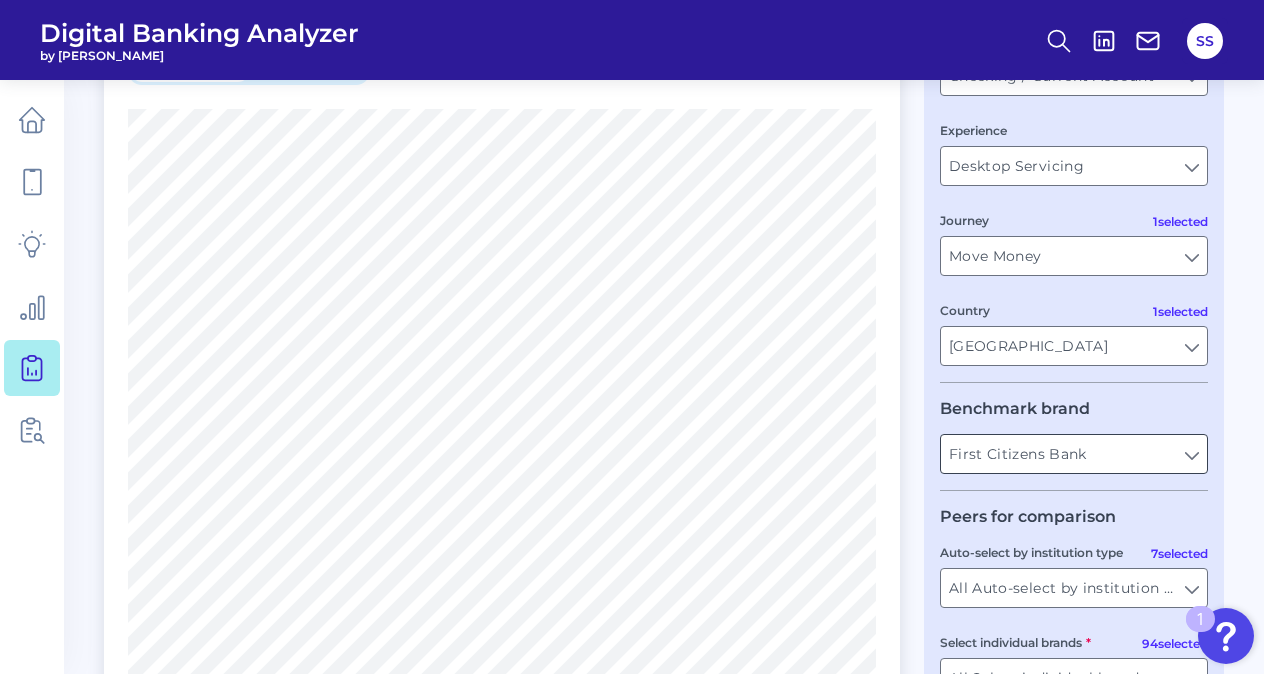 click on "First Citizens Bank" at bounding box center [1074, 454] 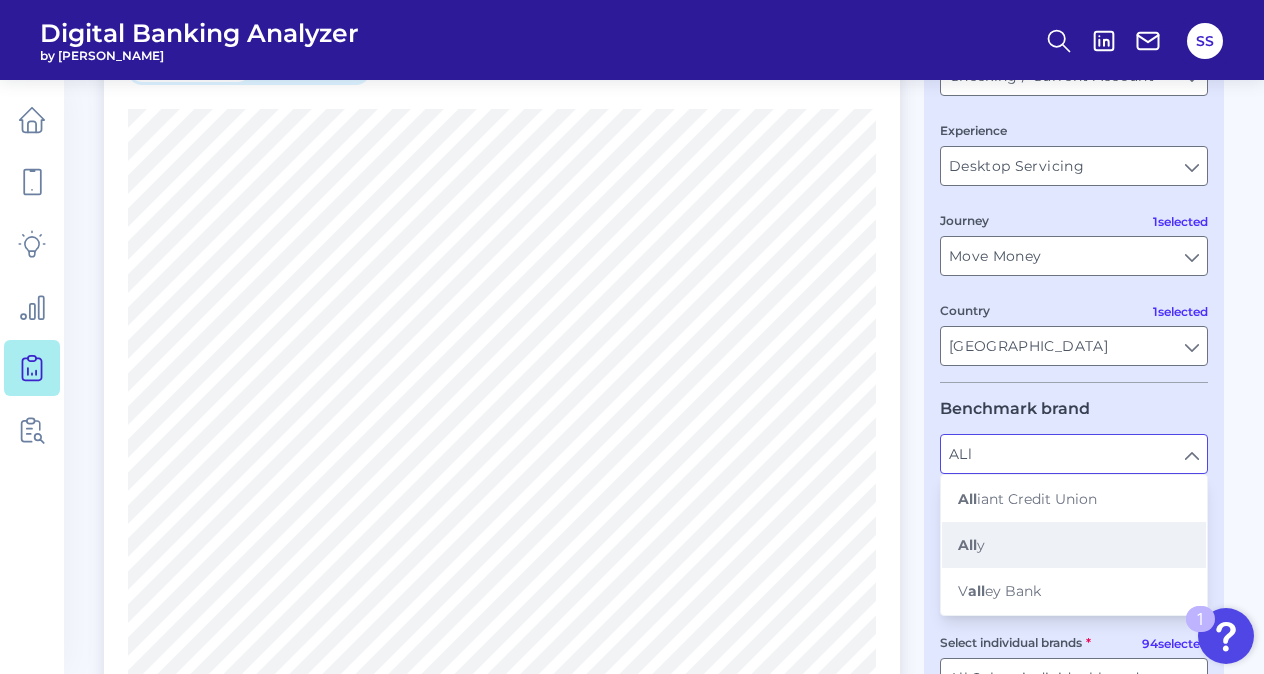 click on "All y" at bounding box center (1074, 545) 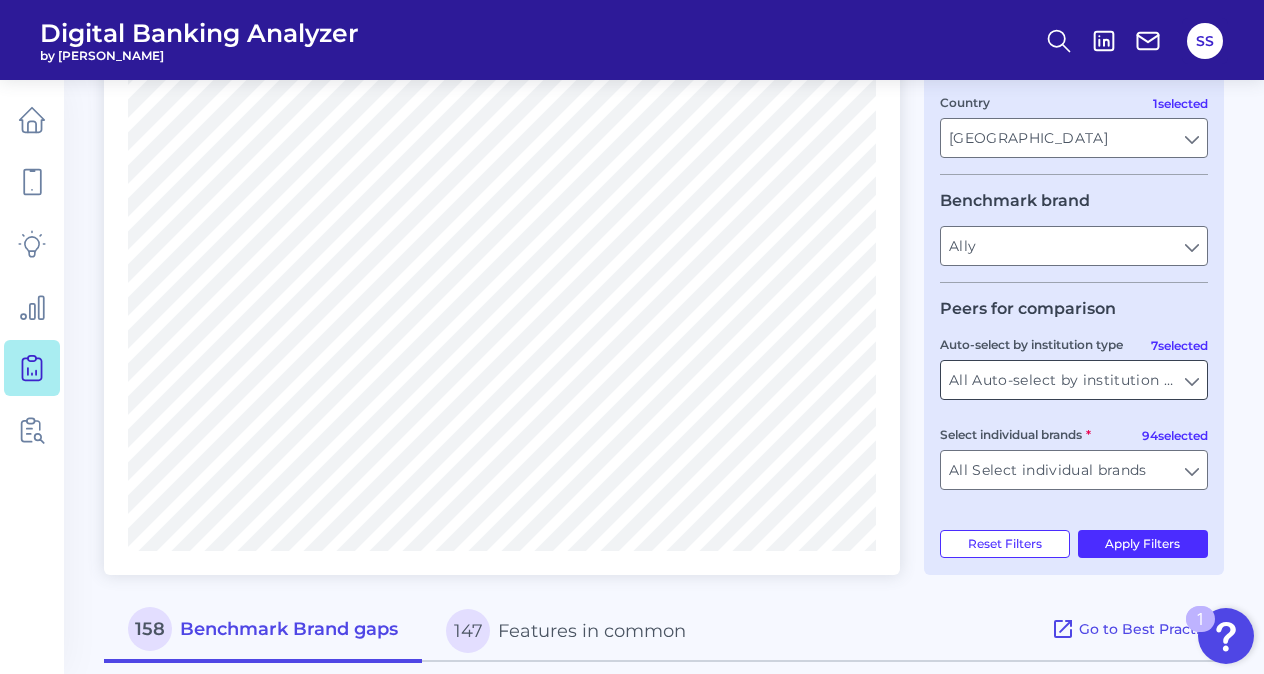 scroll, scrollTop: 396, scrollLeft: 0, axis: vertical 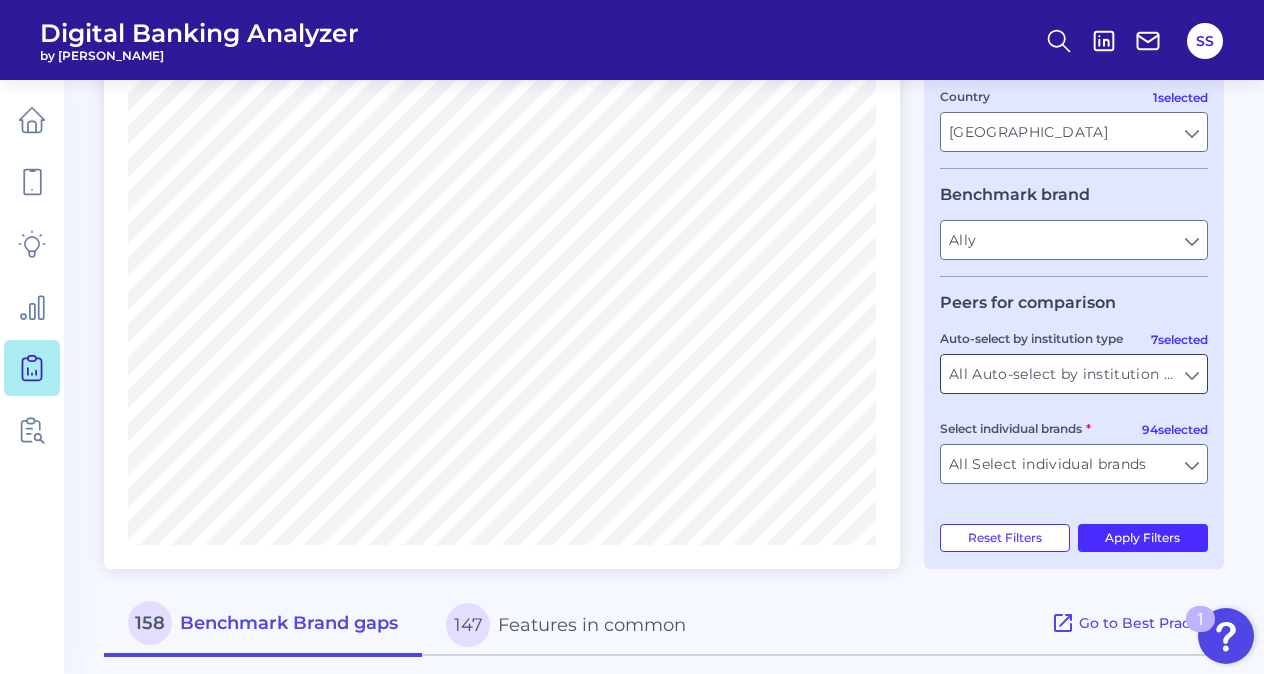 click on "All Auto-select by institution types" at bounding box center (1074, 374) 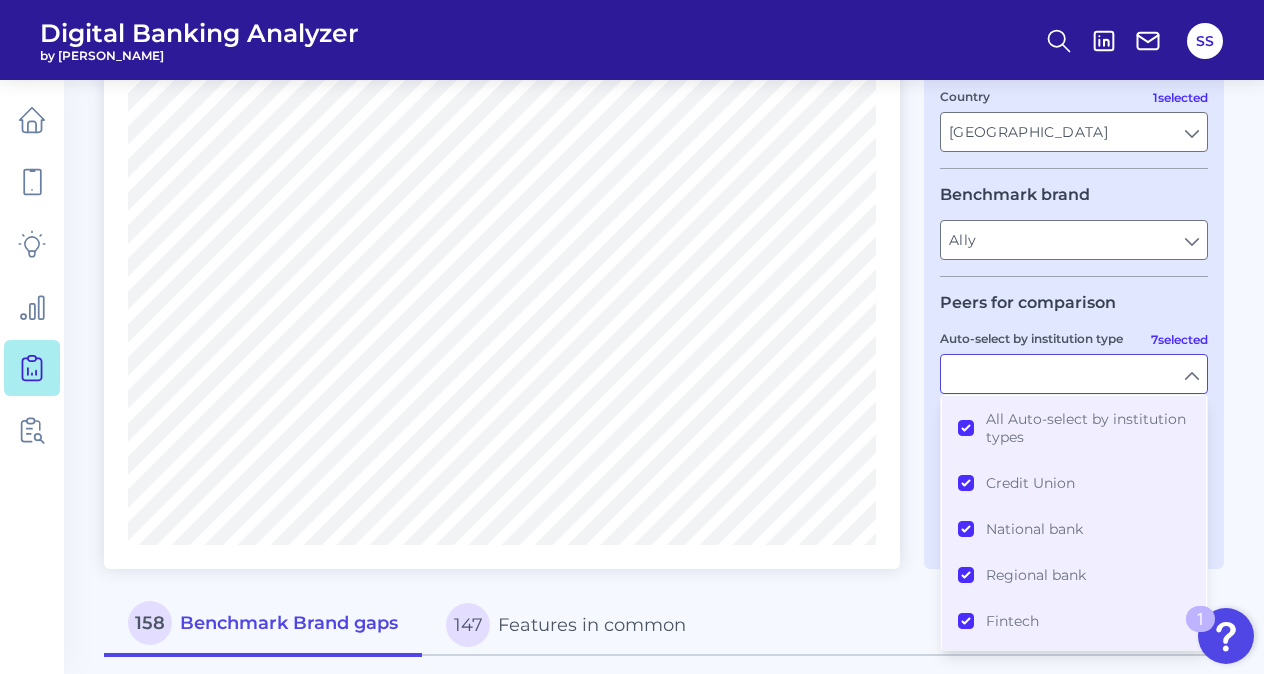 click on "Gap Analysis Download Hide  Filters Compare one brand to other brands One to One View Prioritization View Count Percentage 147 158 Benchmark Brand gaps 147 Features in common Go to Best Practices Pre-Login Area 15 features total New Customer Onboarding 1 feature total Accounts and transactions 21 features total Move Money 35 features total Settings and Profile Management 30 features total Insights and PFM 25 features total Alerts 6 features total Product Journeys 7 features total Help & Support 18 features total User journey Product Checking / Current Account Checking / Current Account Experience Desktop Servicing Desktop Servicing 1  selected Journey Move Money Move Money 1  selected Country [GEOGRAPHIC_DATA] [GEOGRAPHIC_DATA] Benchmark brand Ally Ally Peers for comparison 7  selected Auto-select by institution type All Auto-select by institution types Credit Union National bank Regional bank Fintech Community bank Super regional bank Not Classified 94  selected Select individual brands Reset Filters" at bounding box center (632, 581) 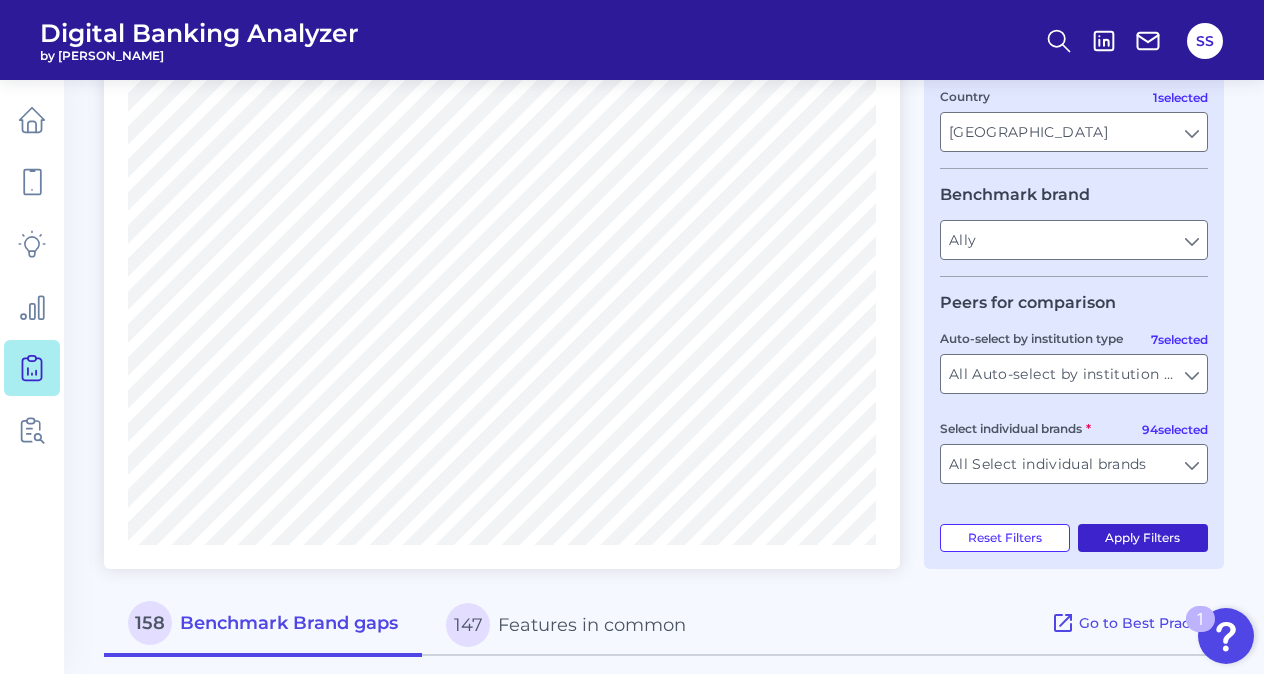 click on "Apply Filters" at bounding box center (1143, 538) 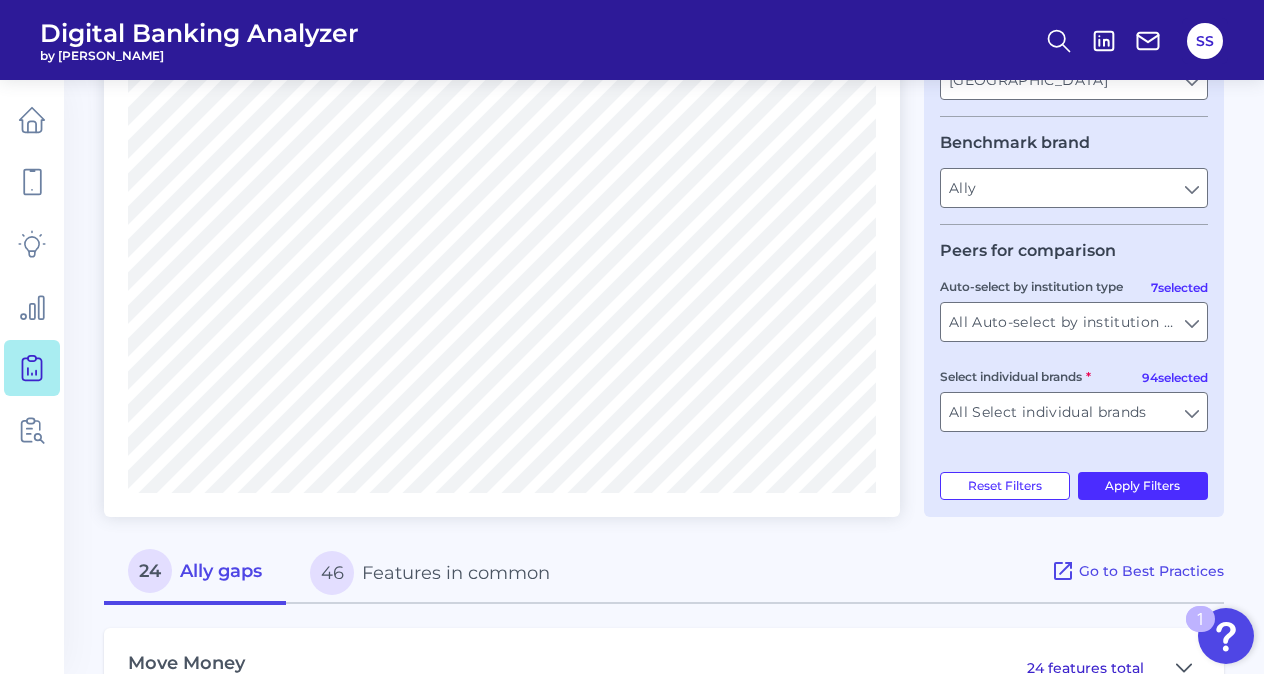 scroll, scrollTop: 516, scrollLeft: 0, axis: vertical 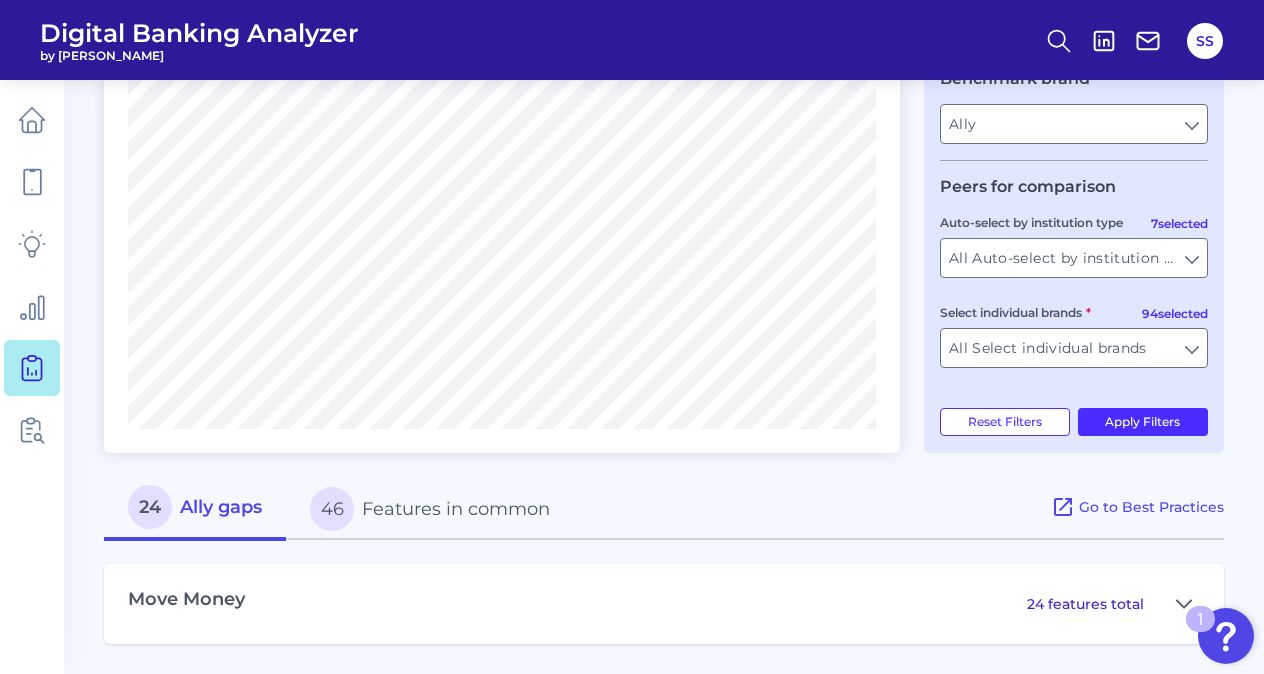 click on "46 Features in common" at bounding box center [430, 509] 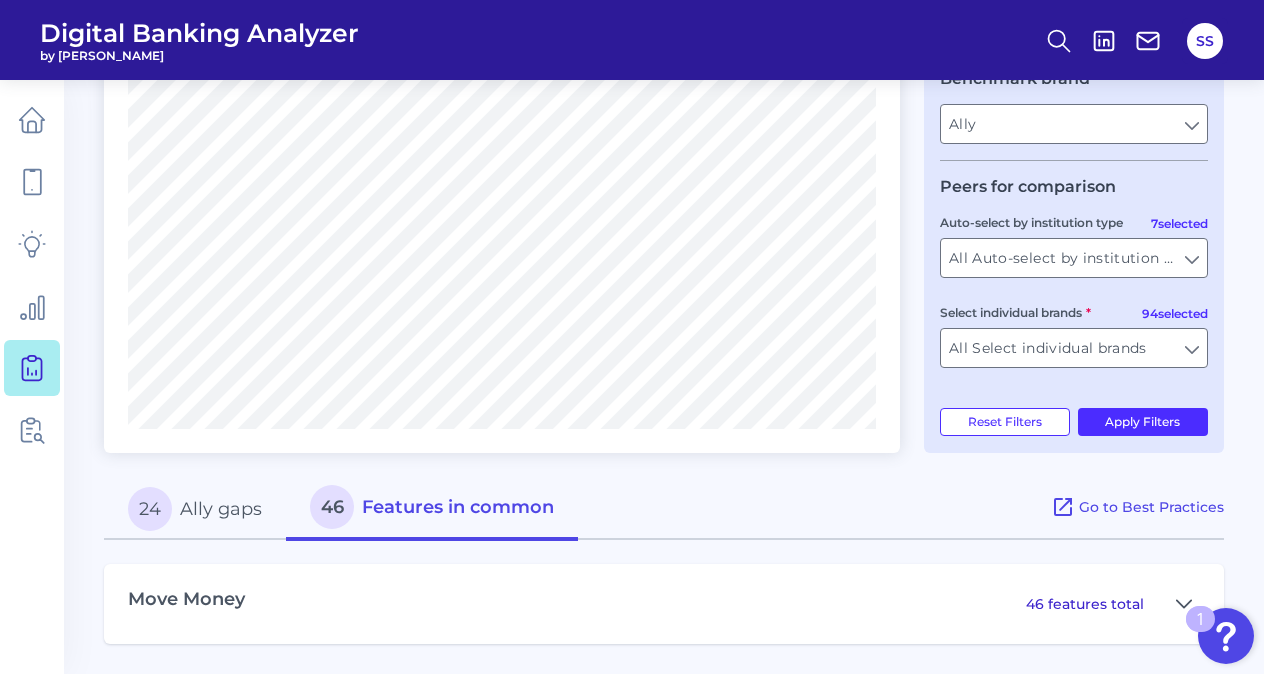 click on "46 features total" at bounding box center (1113, 604) 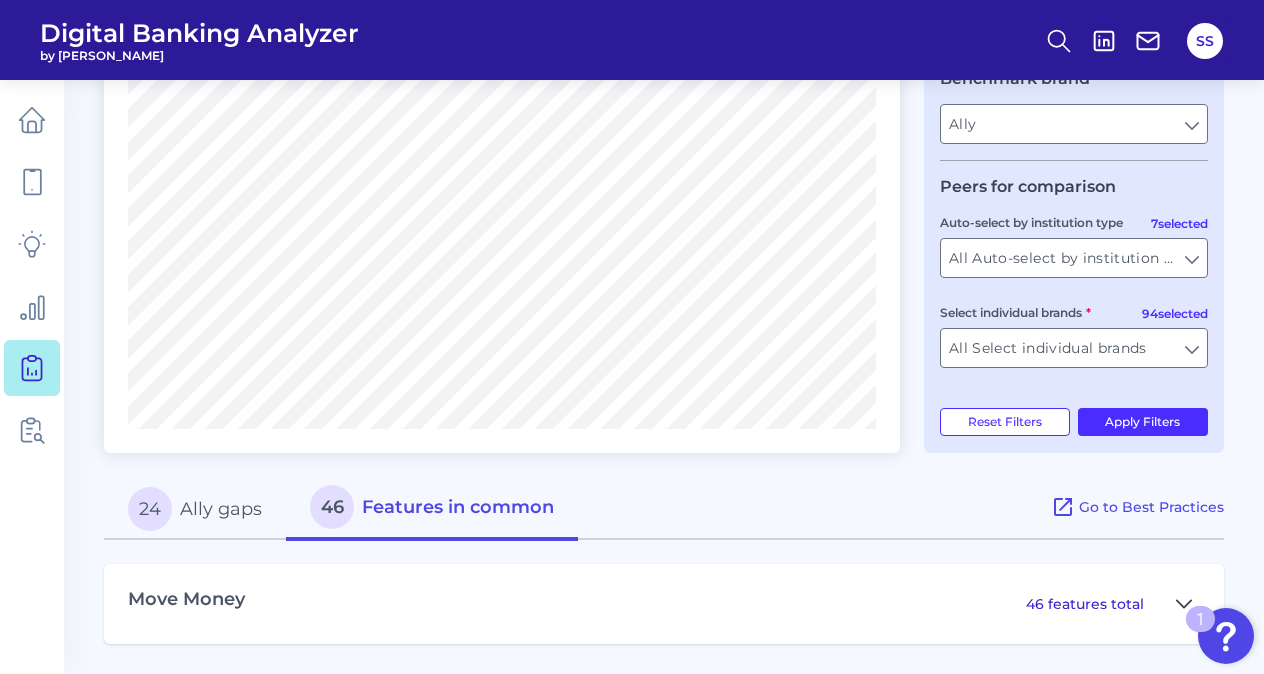 click 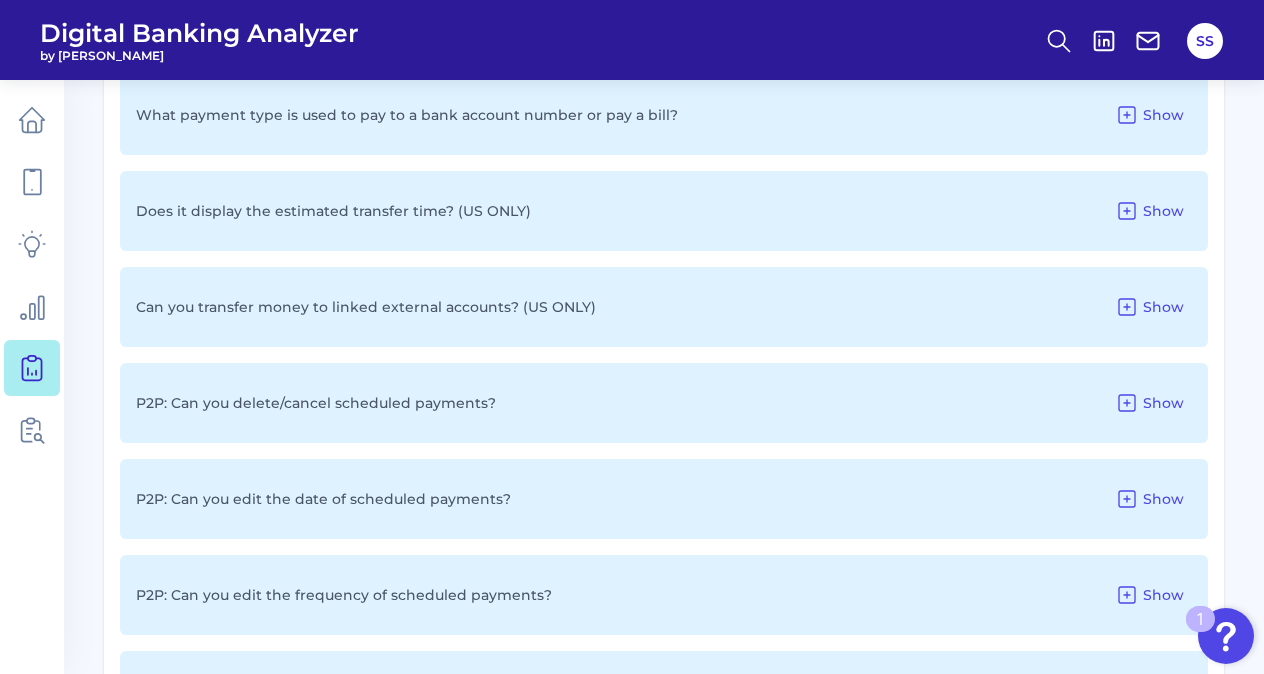 scroll, scrollTop: 1592, scrollLeft: 0, axis: vertical 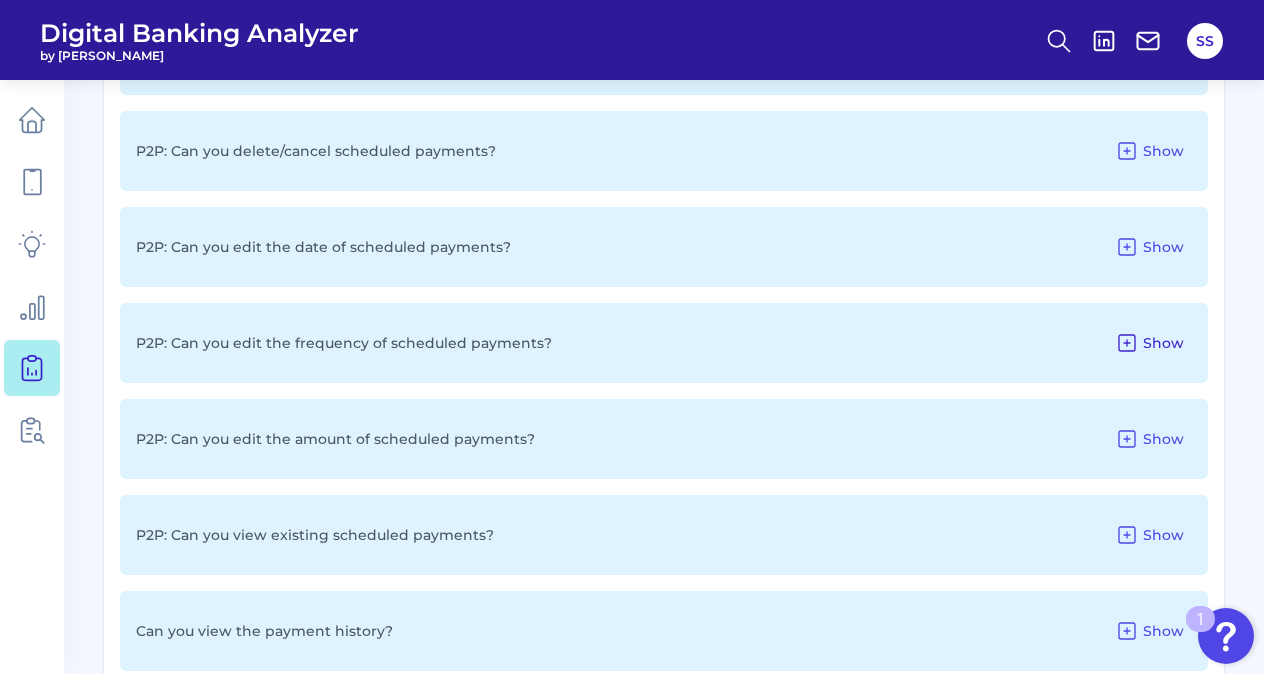 click 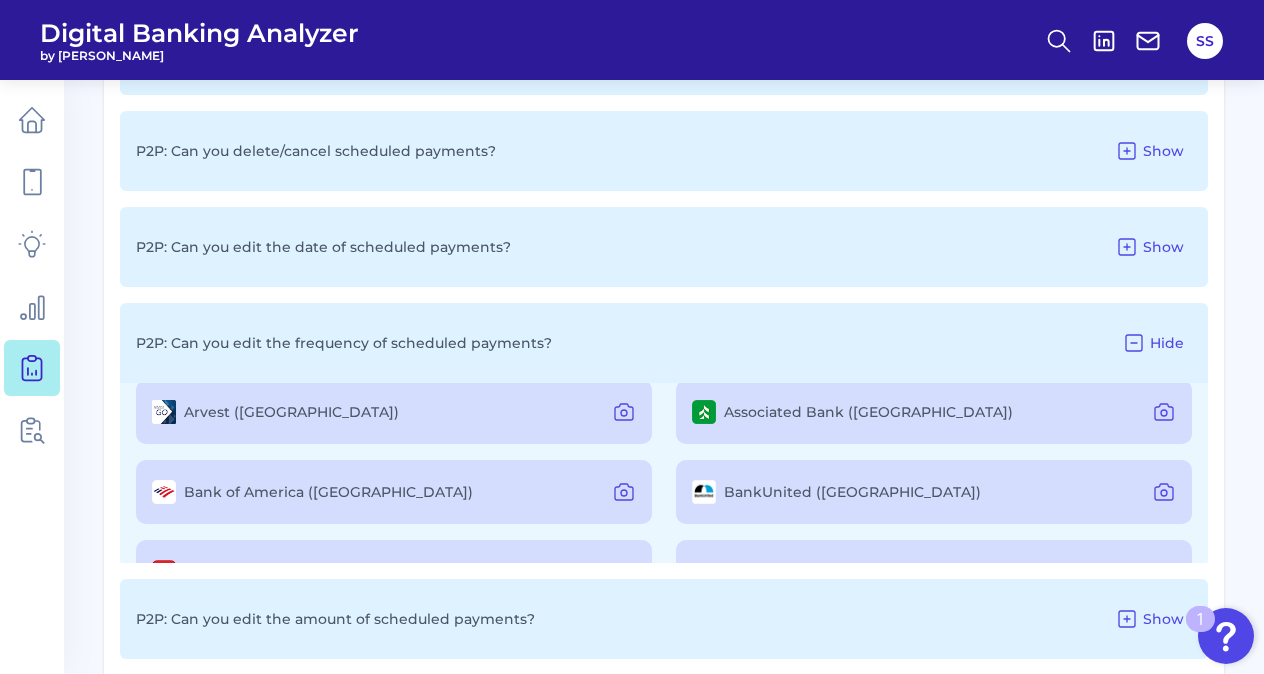 scroll, scrollTop: 104, scrollLeft: 0, axis: vertical 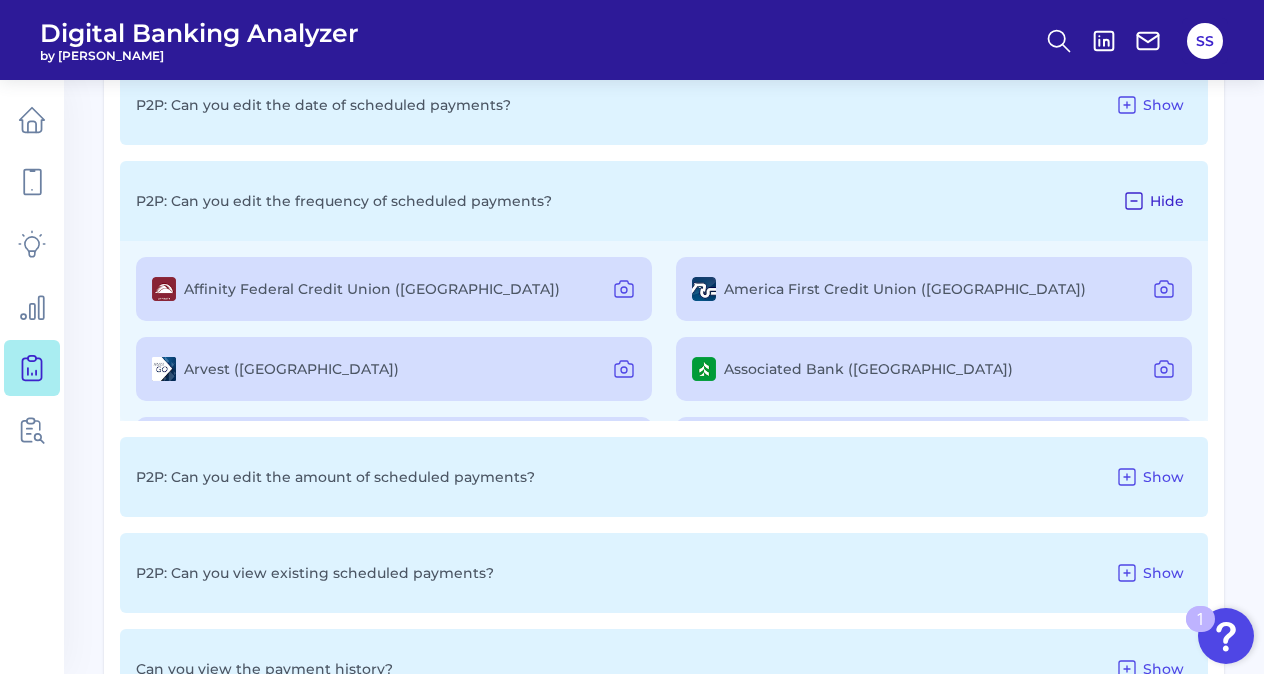 click 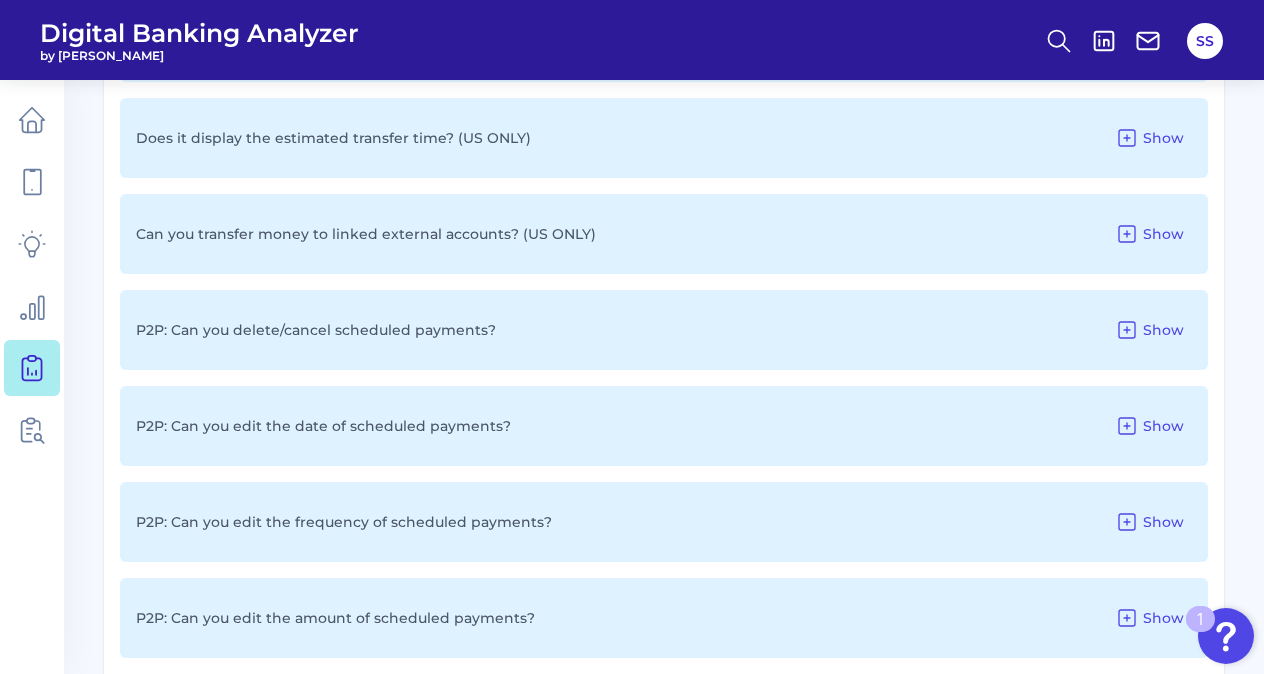 scroll, scrollTop: 1658, scrollLeft: 0, axis: vertical 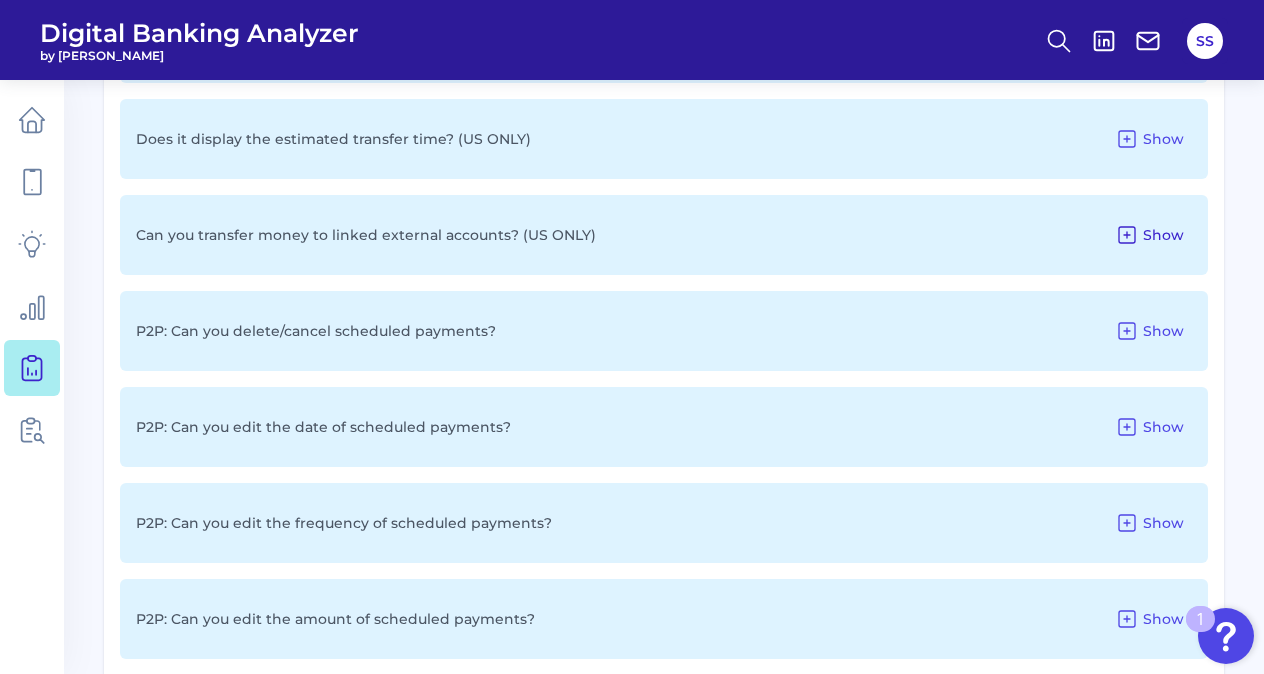click 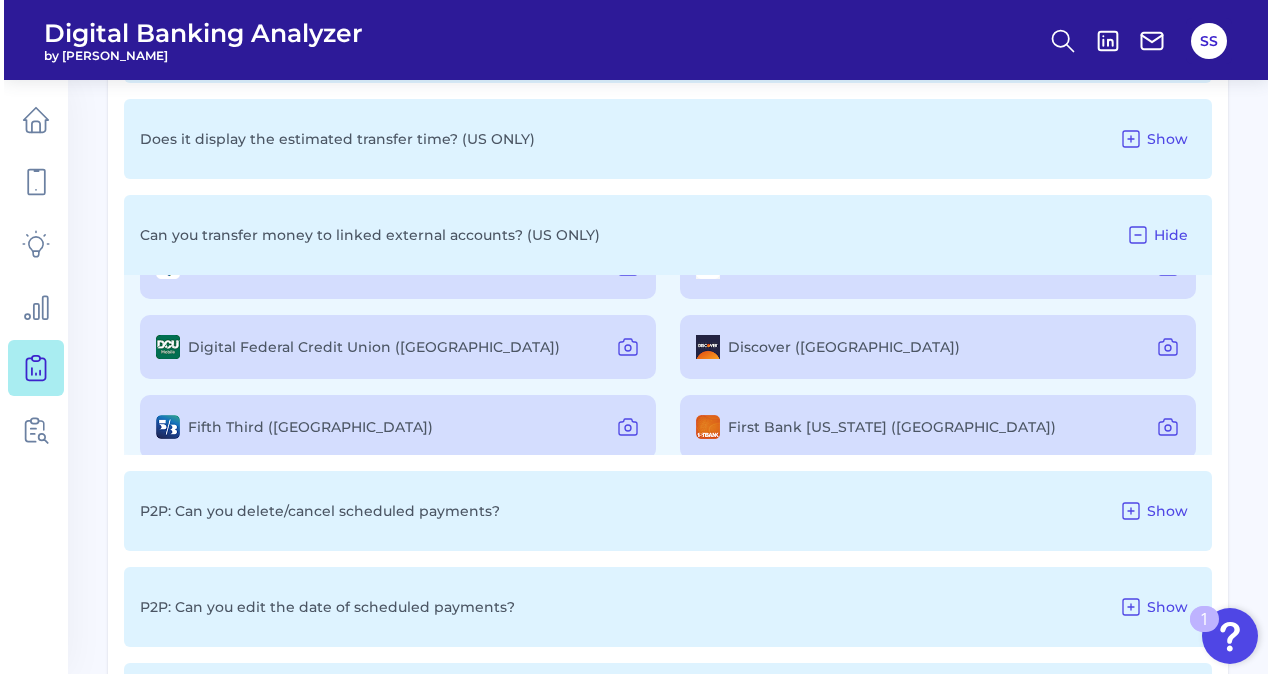 scroll, scrollTop: 1216, scrollLeft: 0, axis: vertical 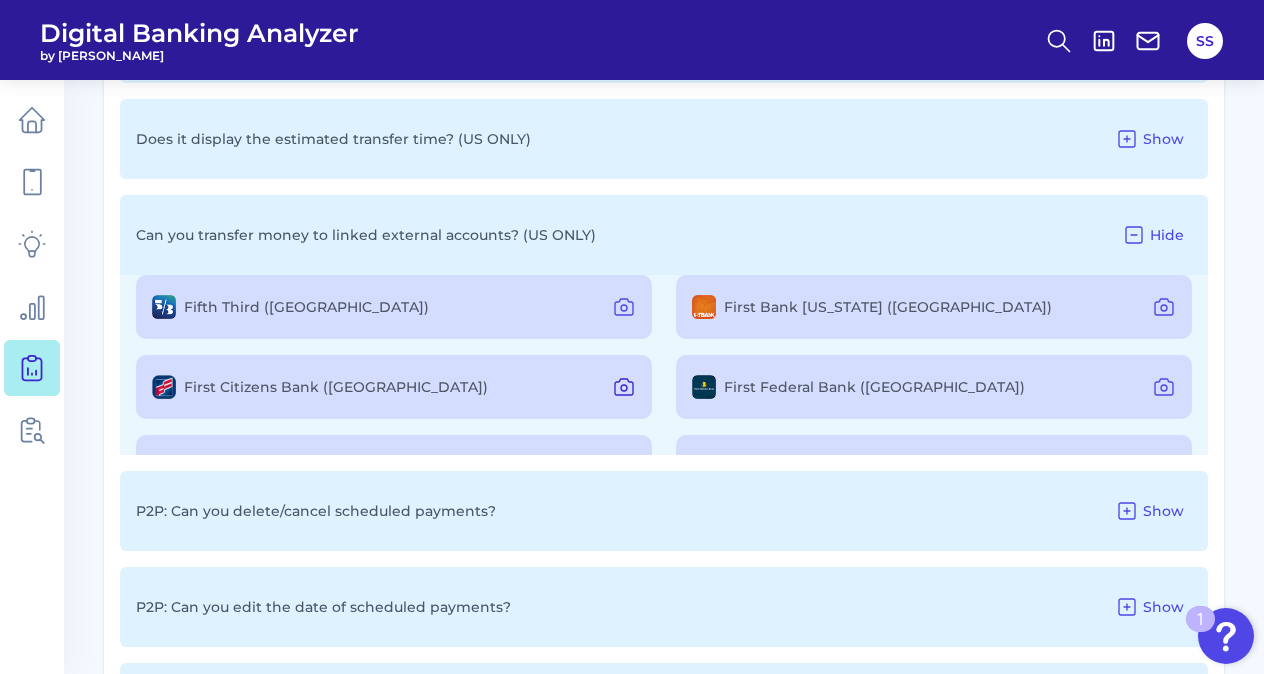 click 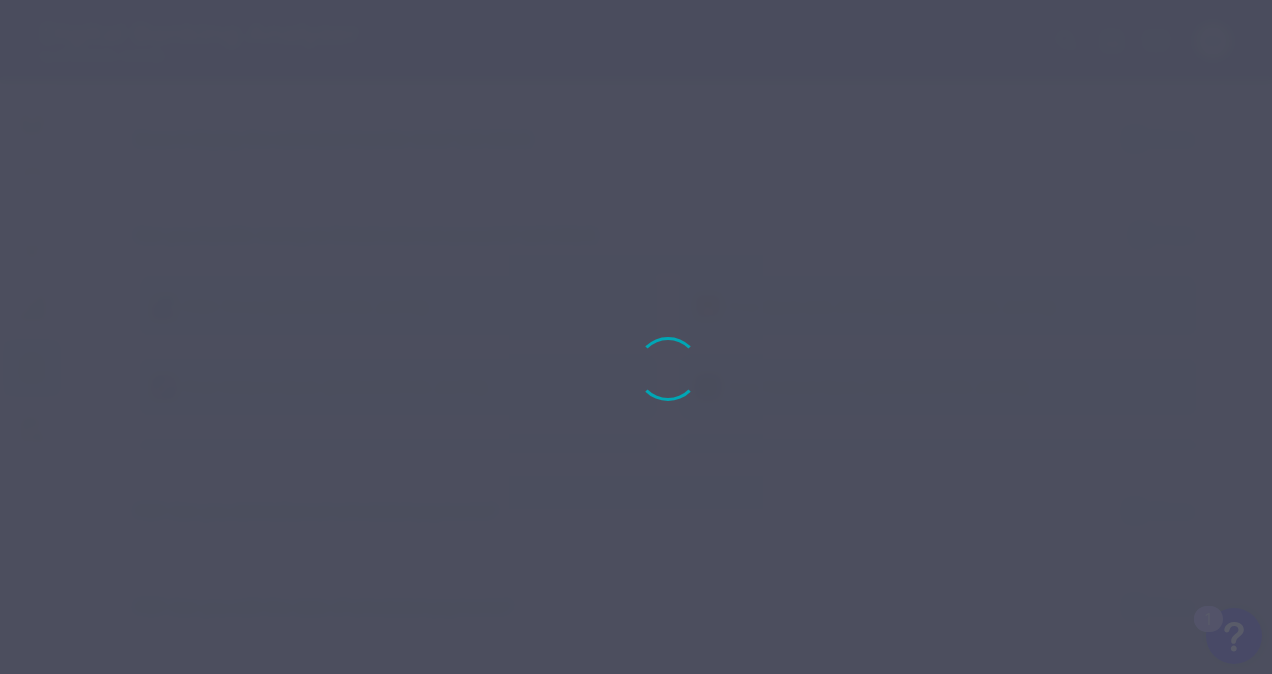 type 